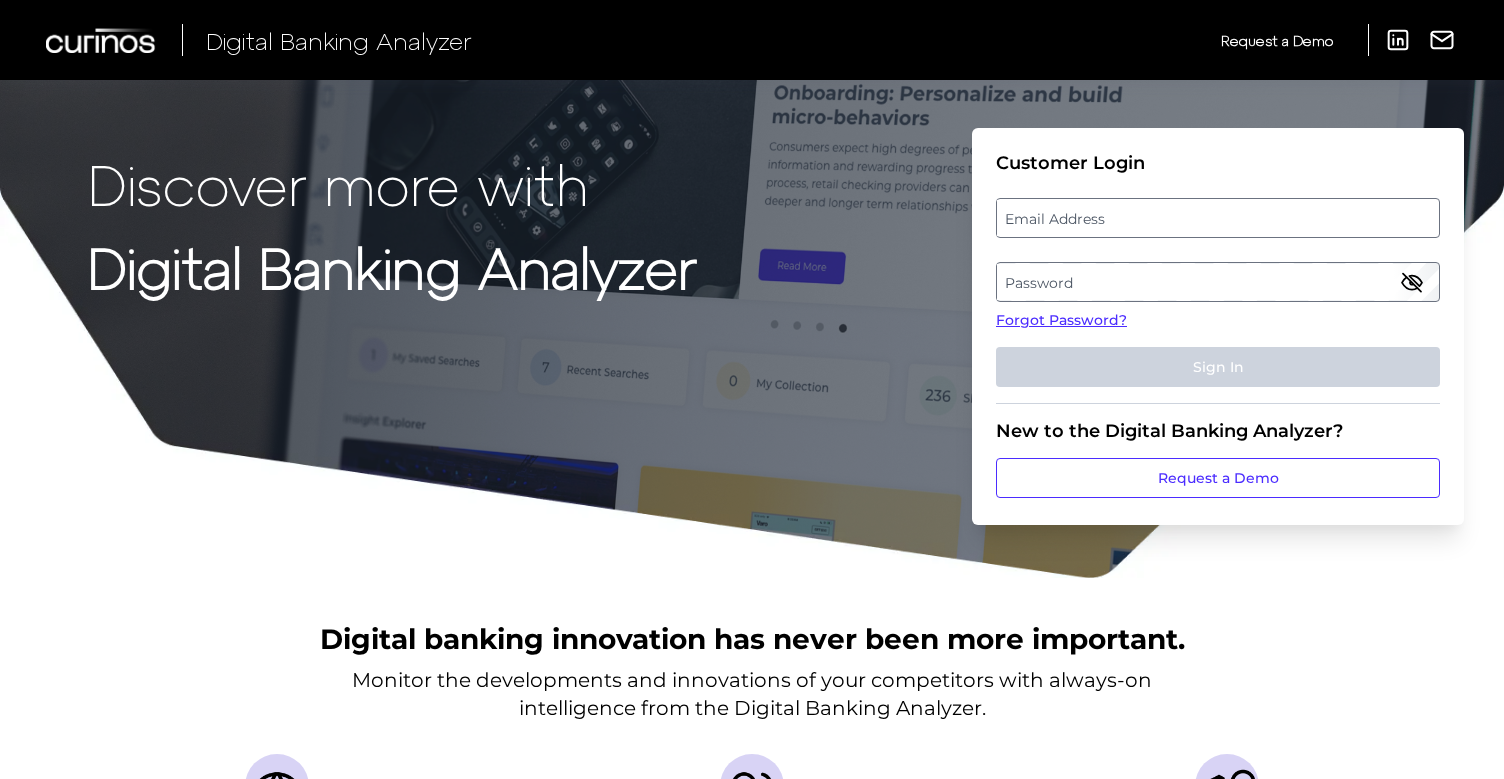 scroll, scrollTop: 0, scrollLeft: 0, axis: both 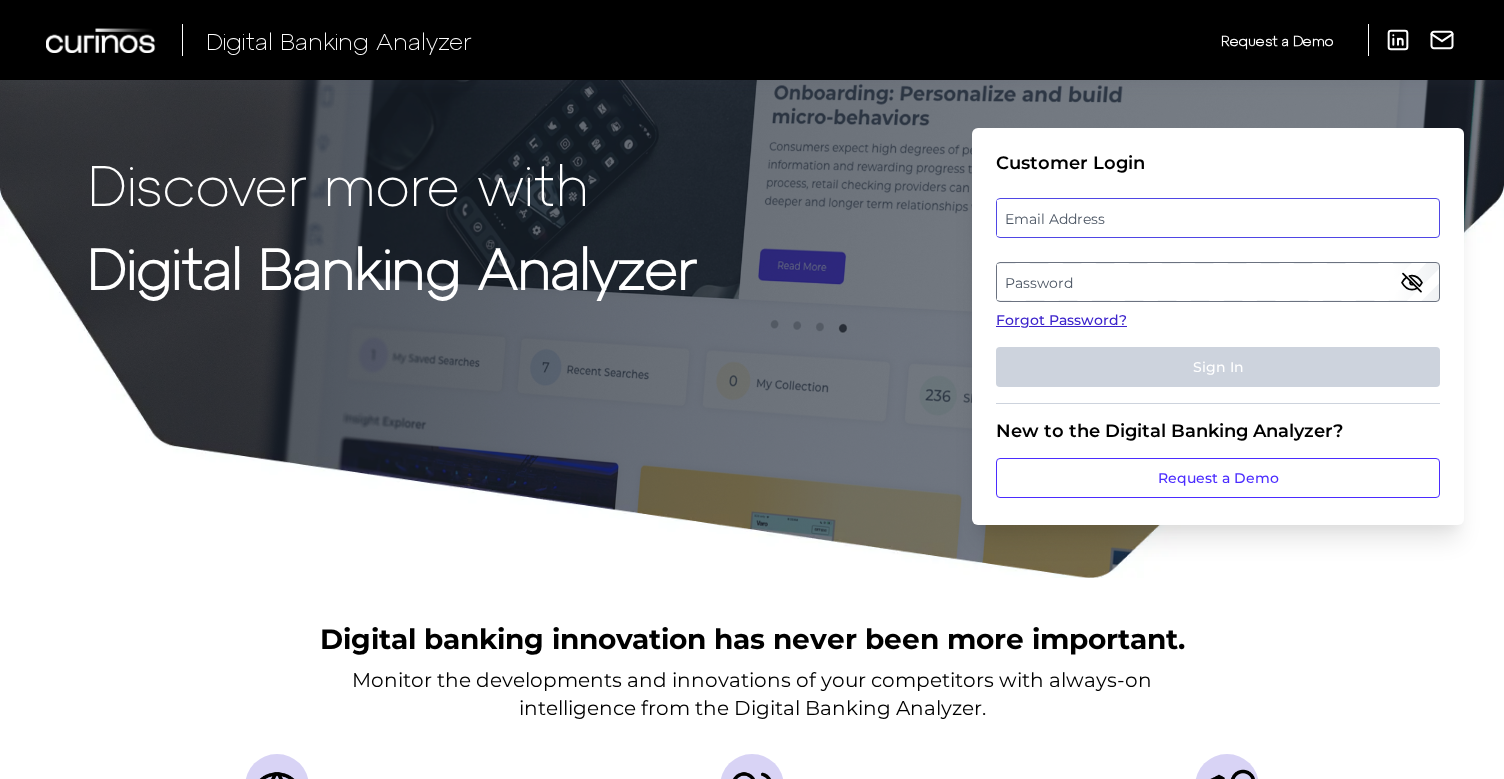 type on "[PERSON_NAME][EMAIL_ADDRESS][DOMAIN_NAME]" 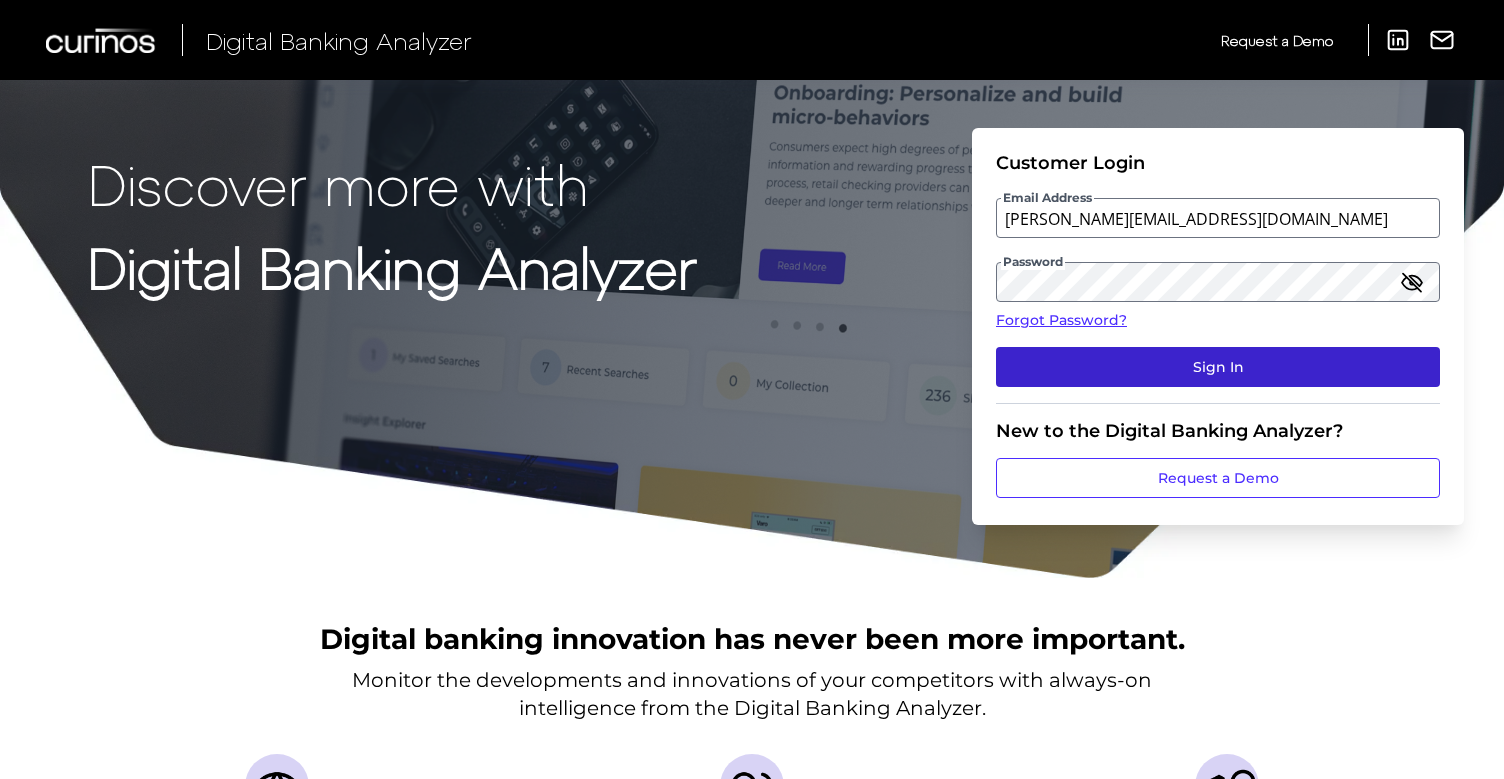 click on "Sign In" at bounding box center [1218, 367] 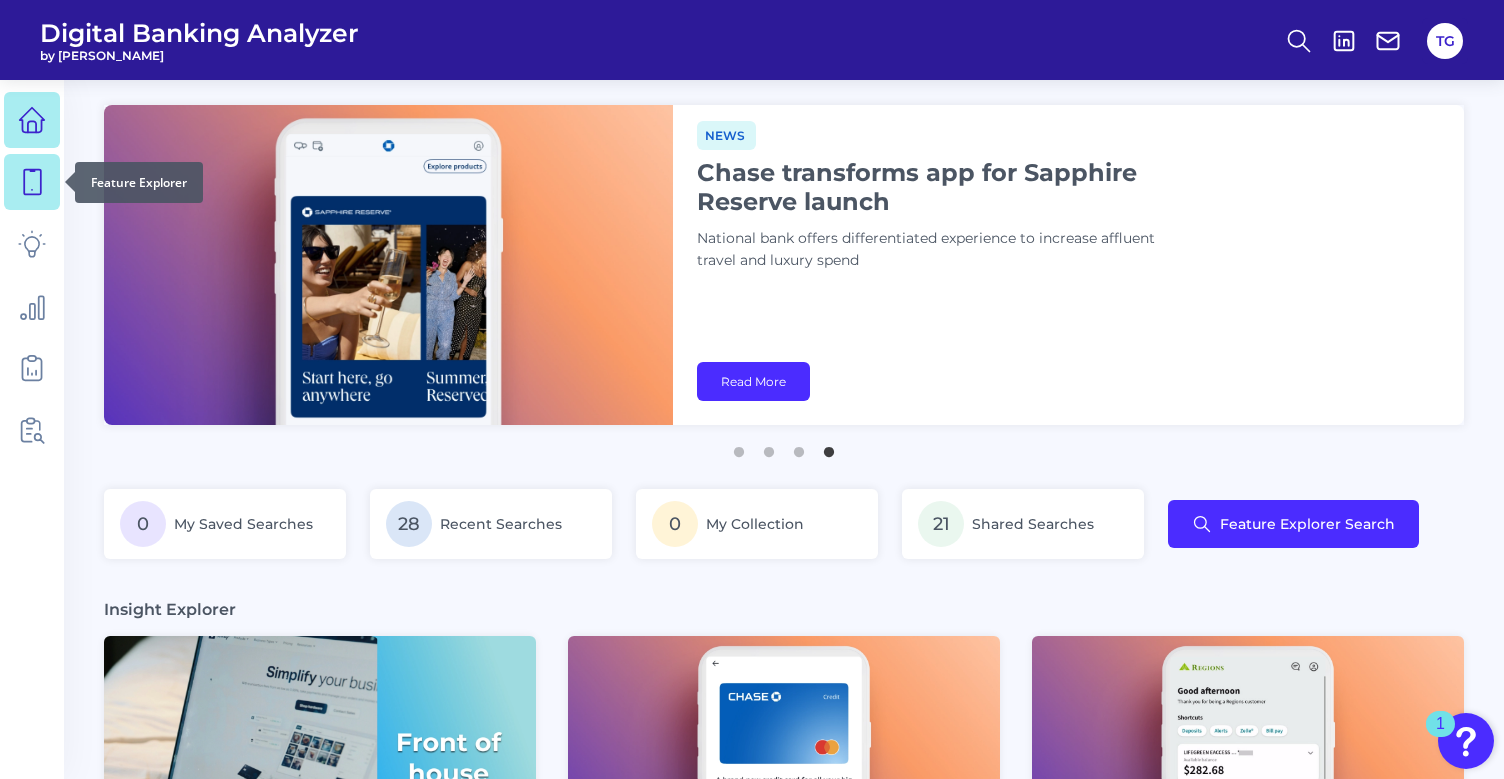 click 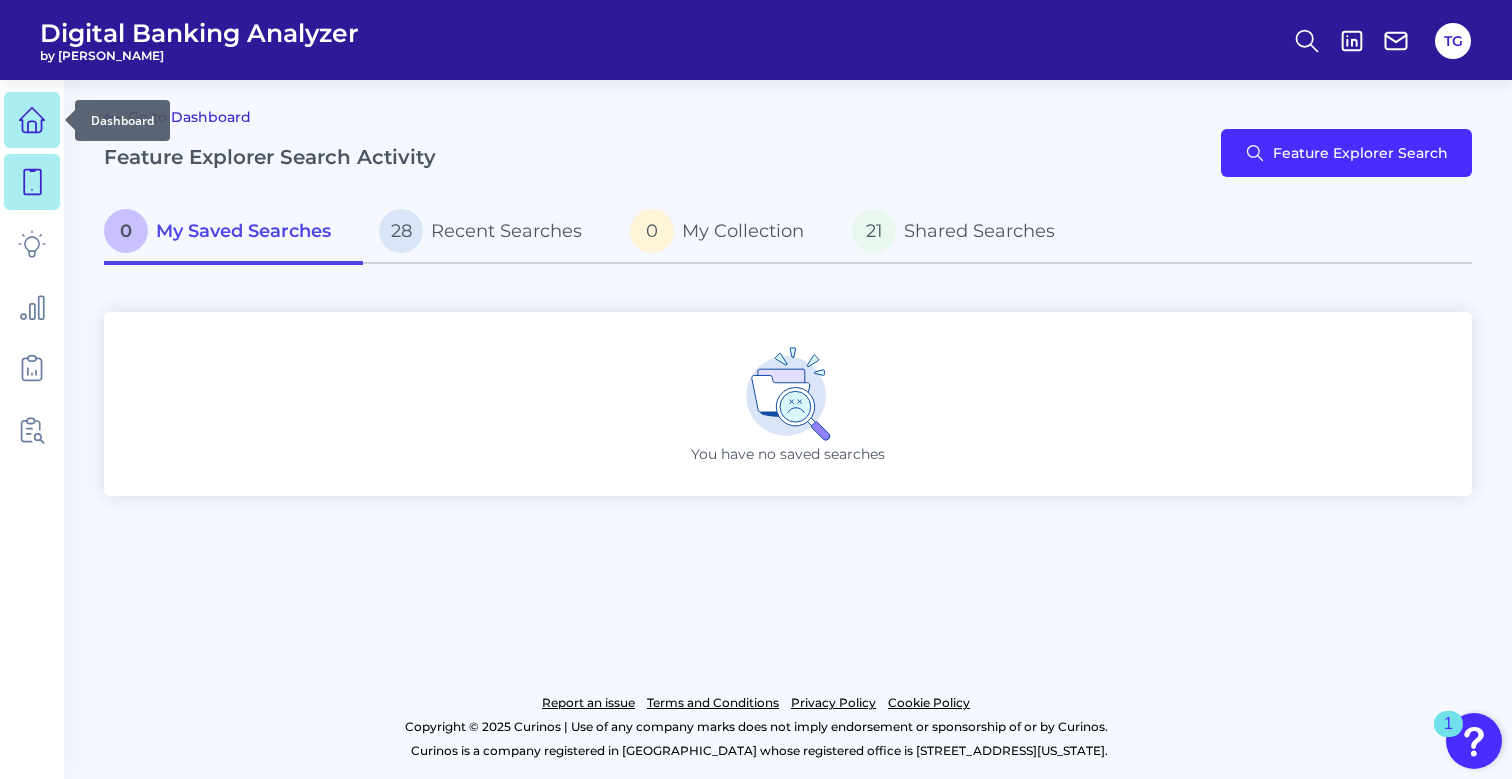 click 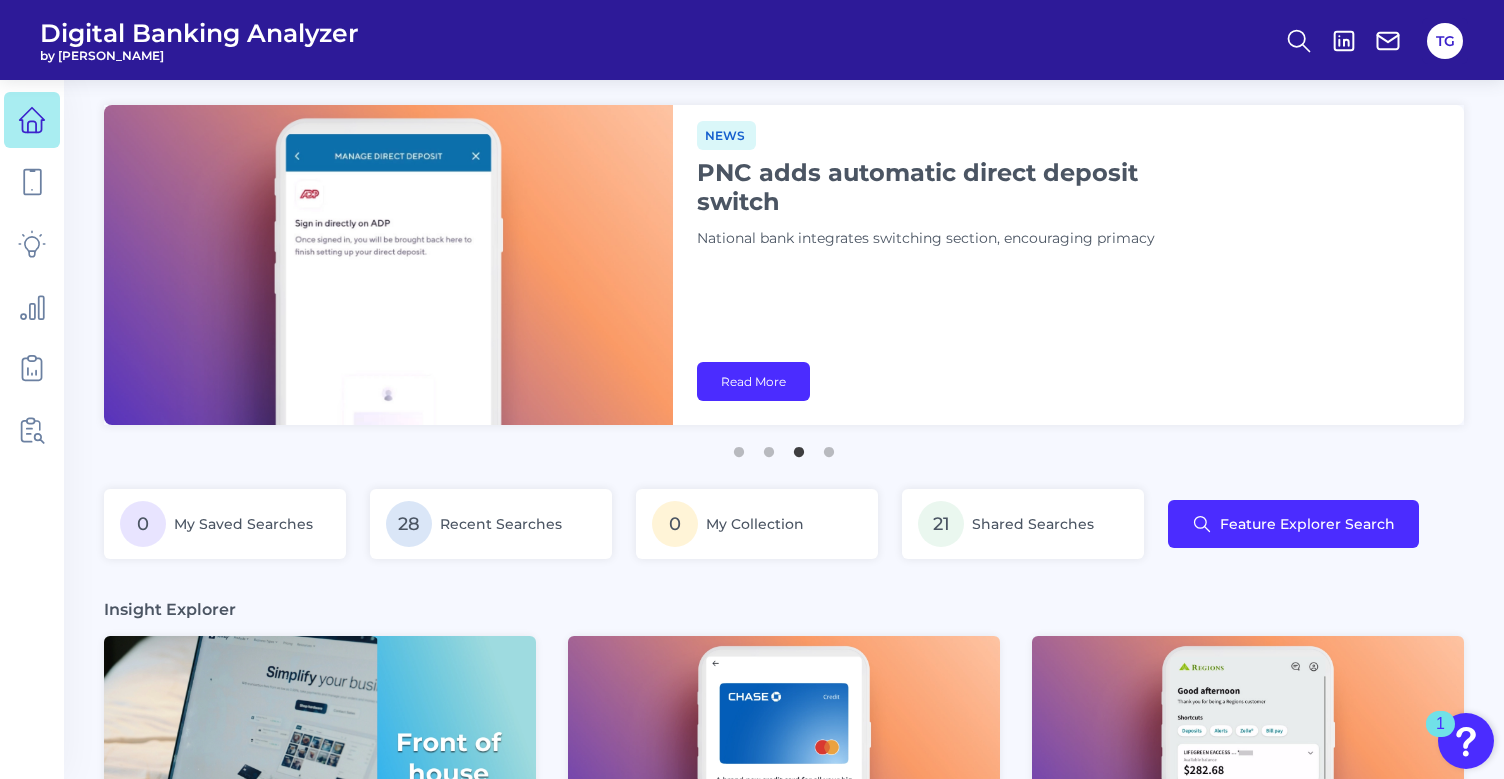 scroll, scrollTop: 0, scrollLeft: 0, axis: both 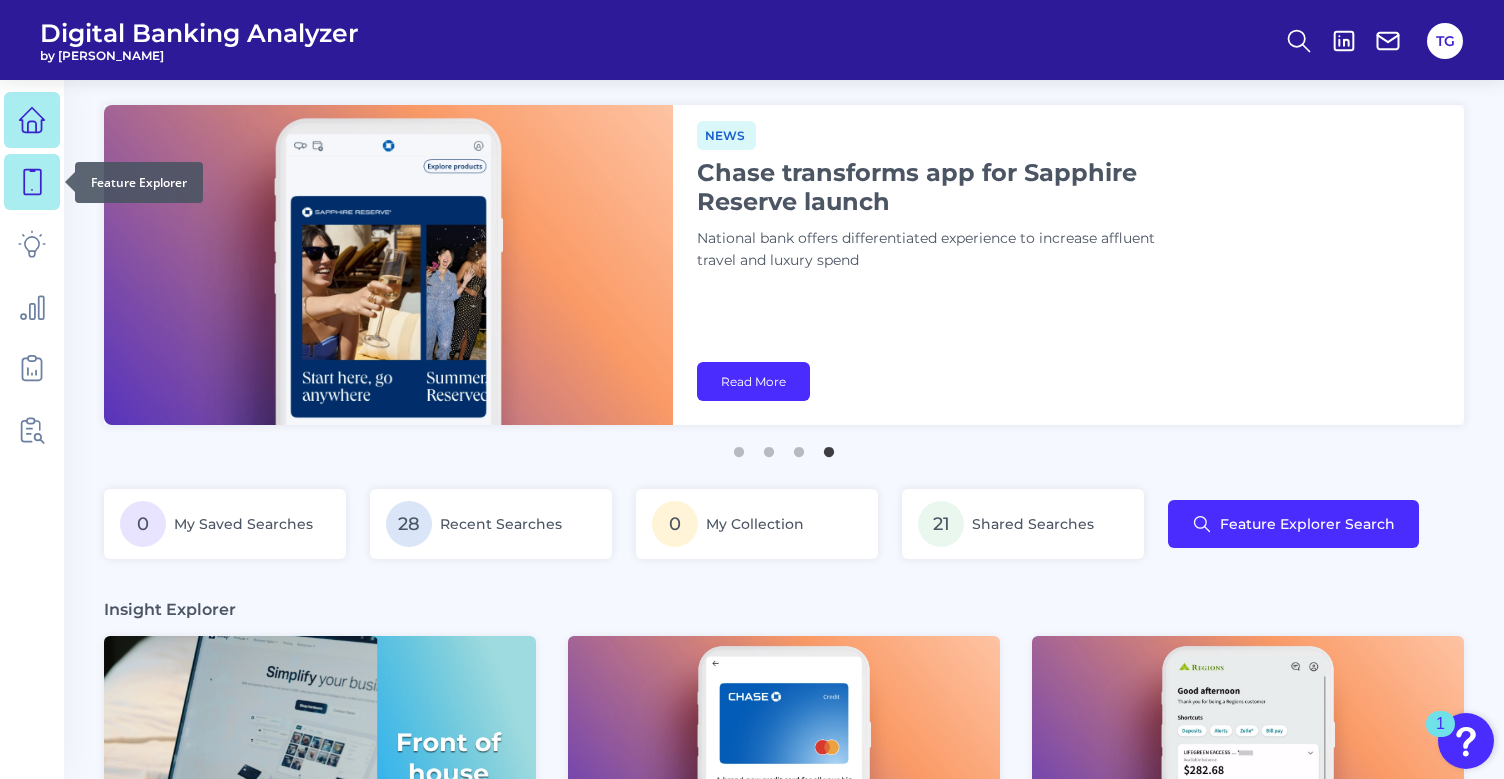 click 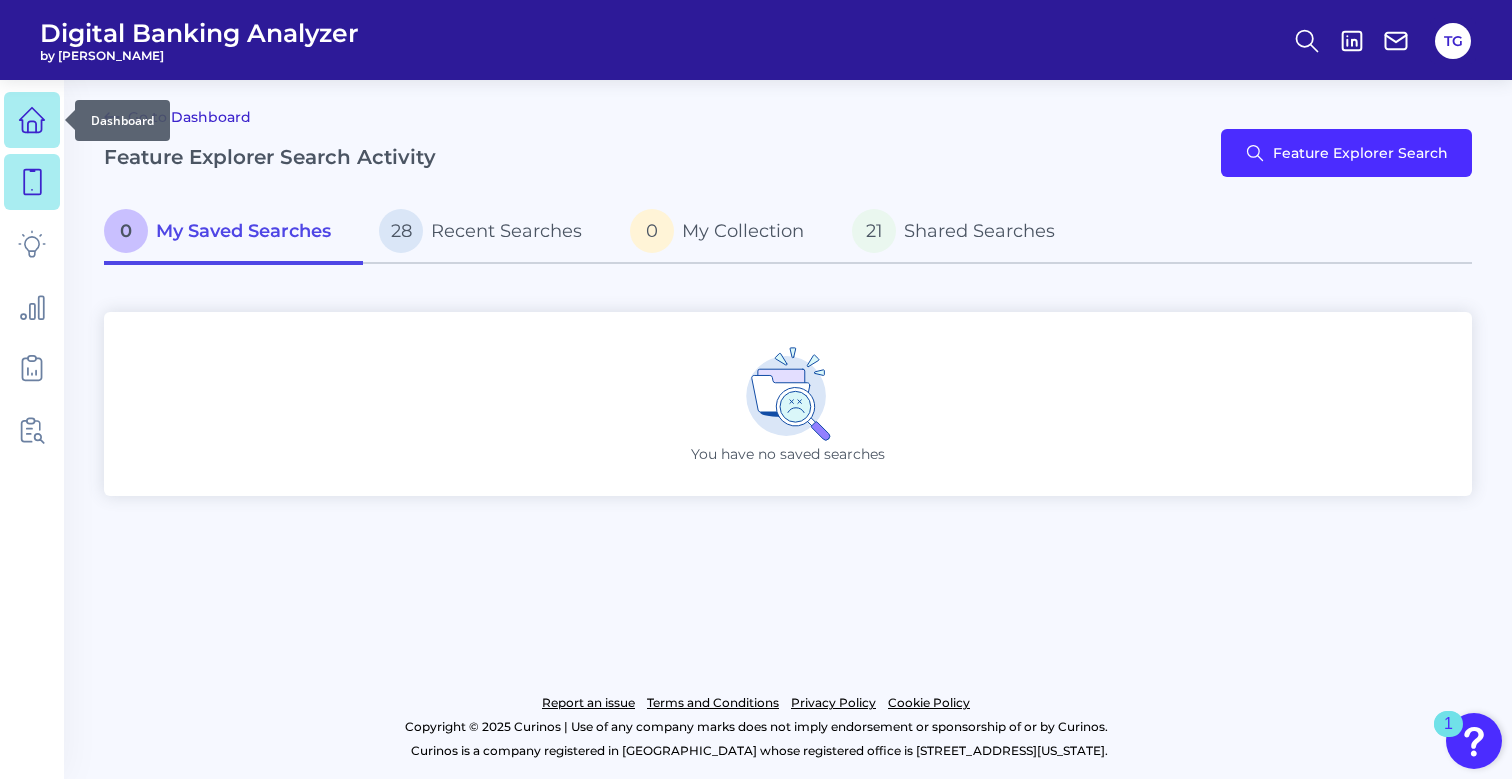 click at bounding box center (32, 120) 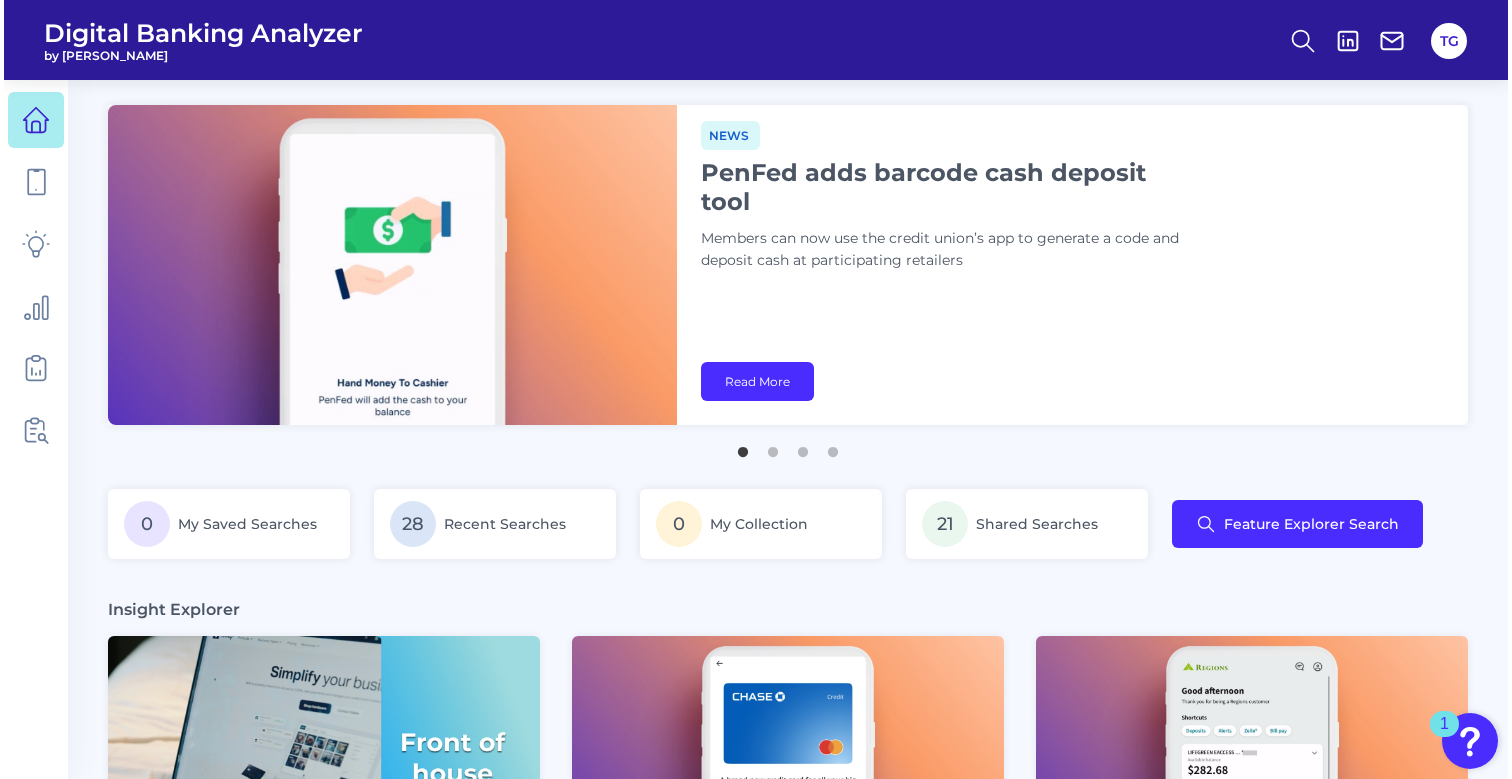 scroll, scrollTop: 0, scrollLeft: 0, axis: both 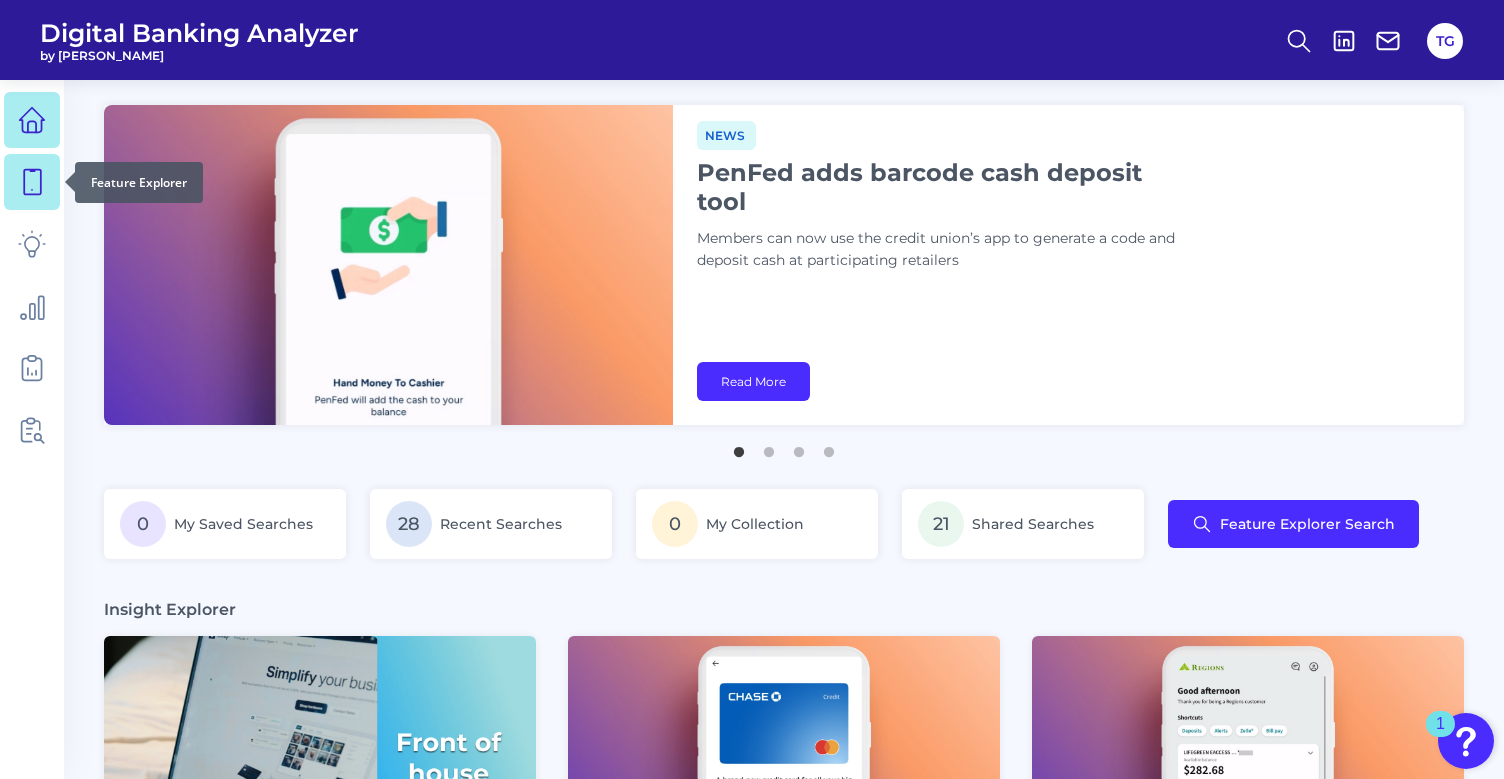 click 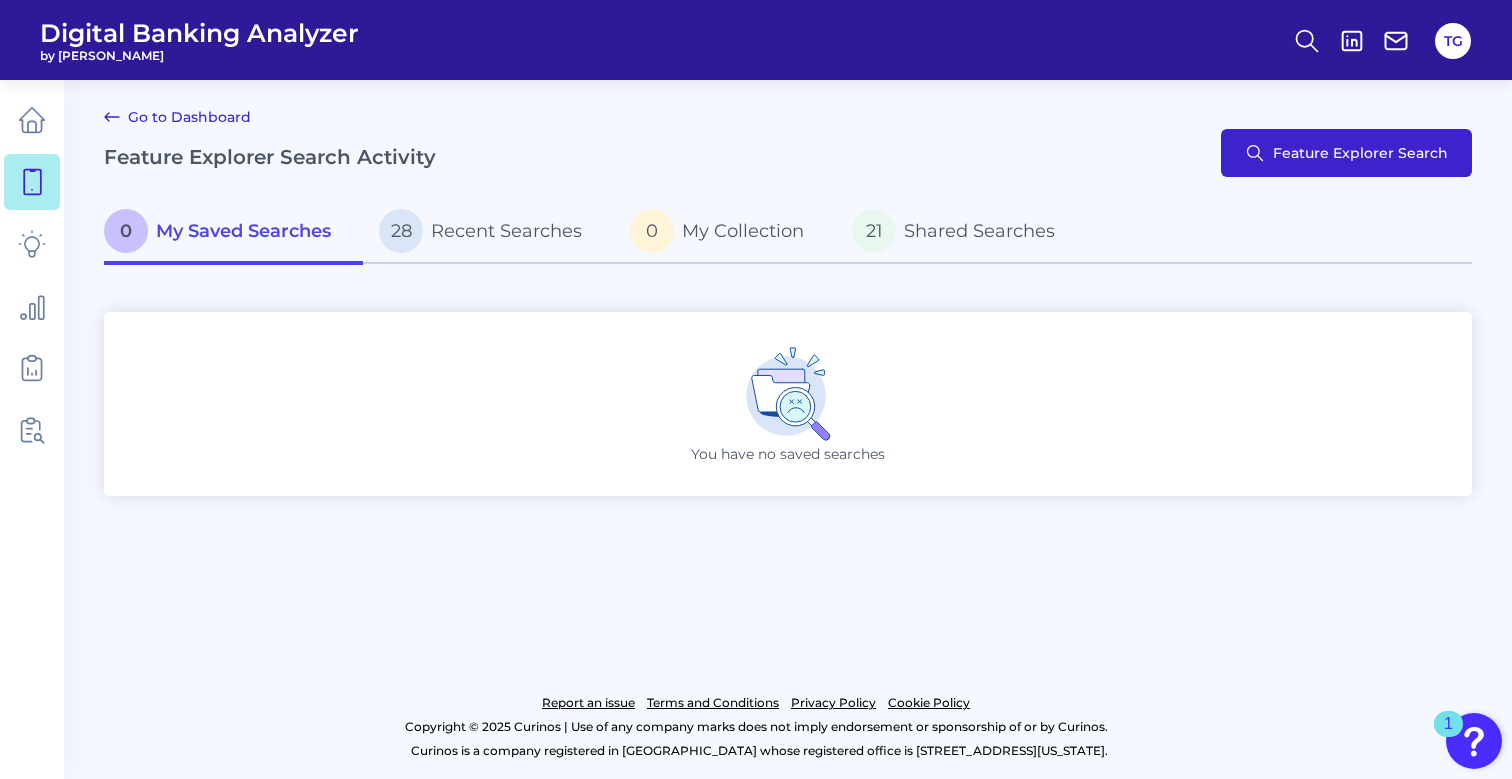 click on "Feature Explorer Search" at bounding box center (1346, 153) 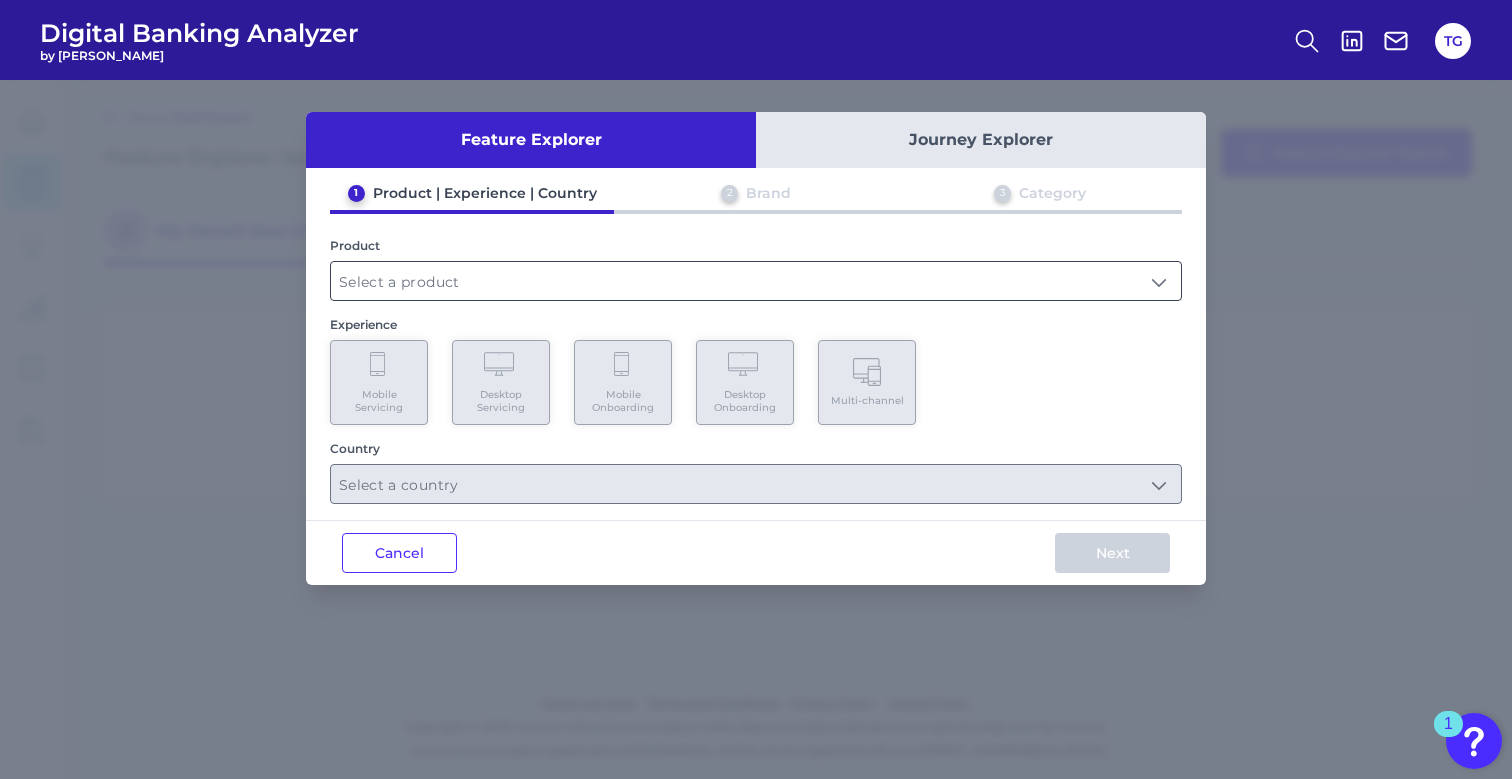 click at bounding box center (756, 281) 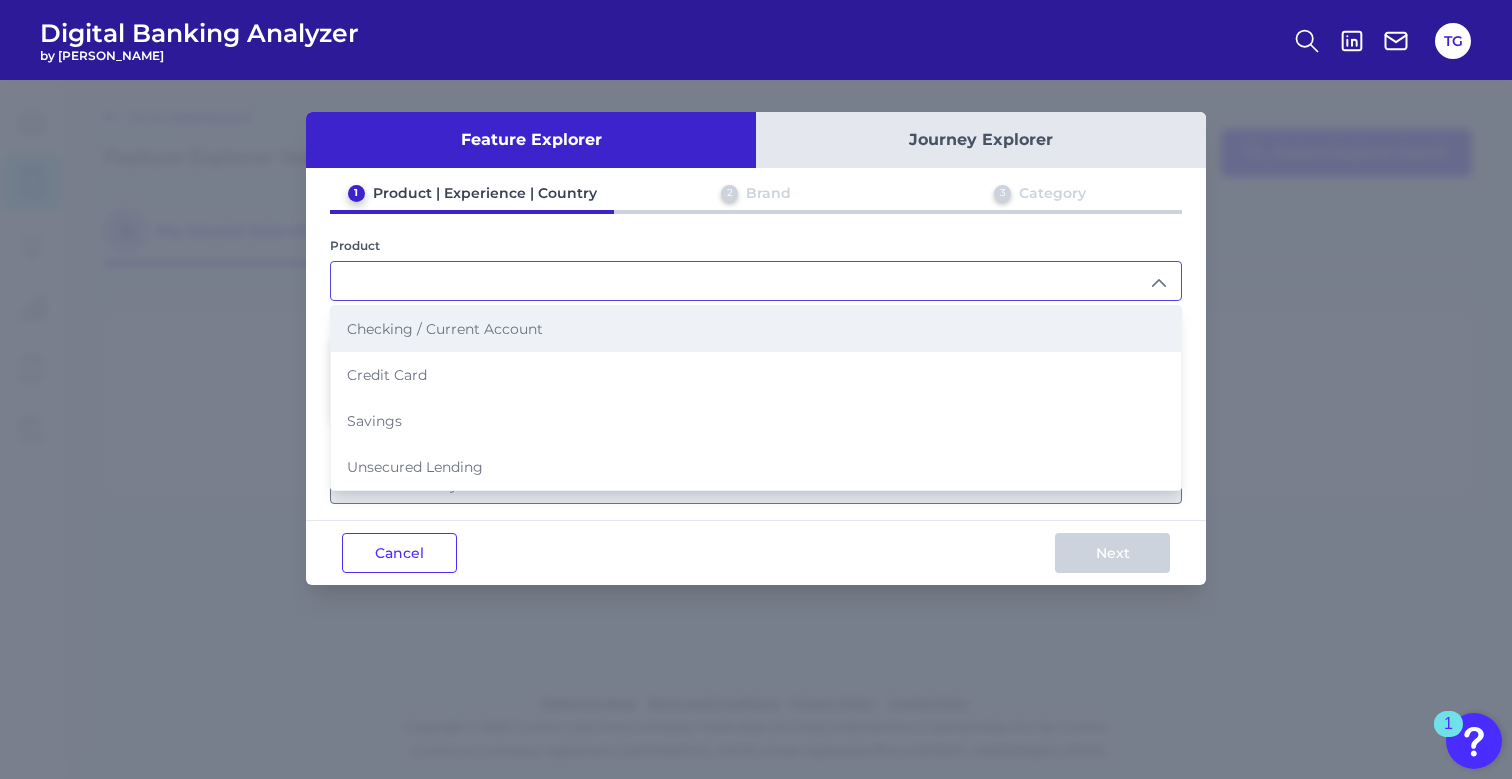 click on "Checking / Current Account" at bounding box center [445, 329] 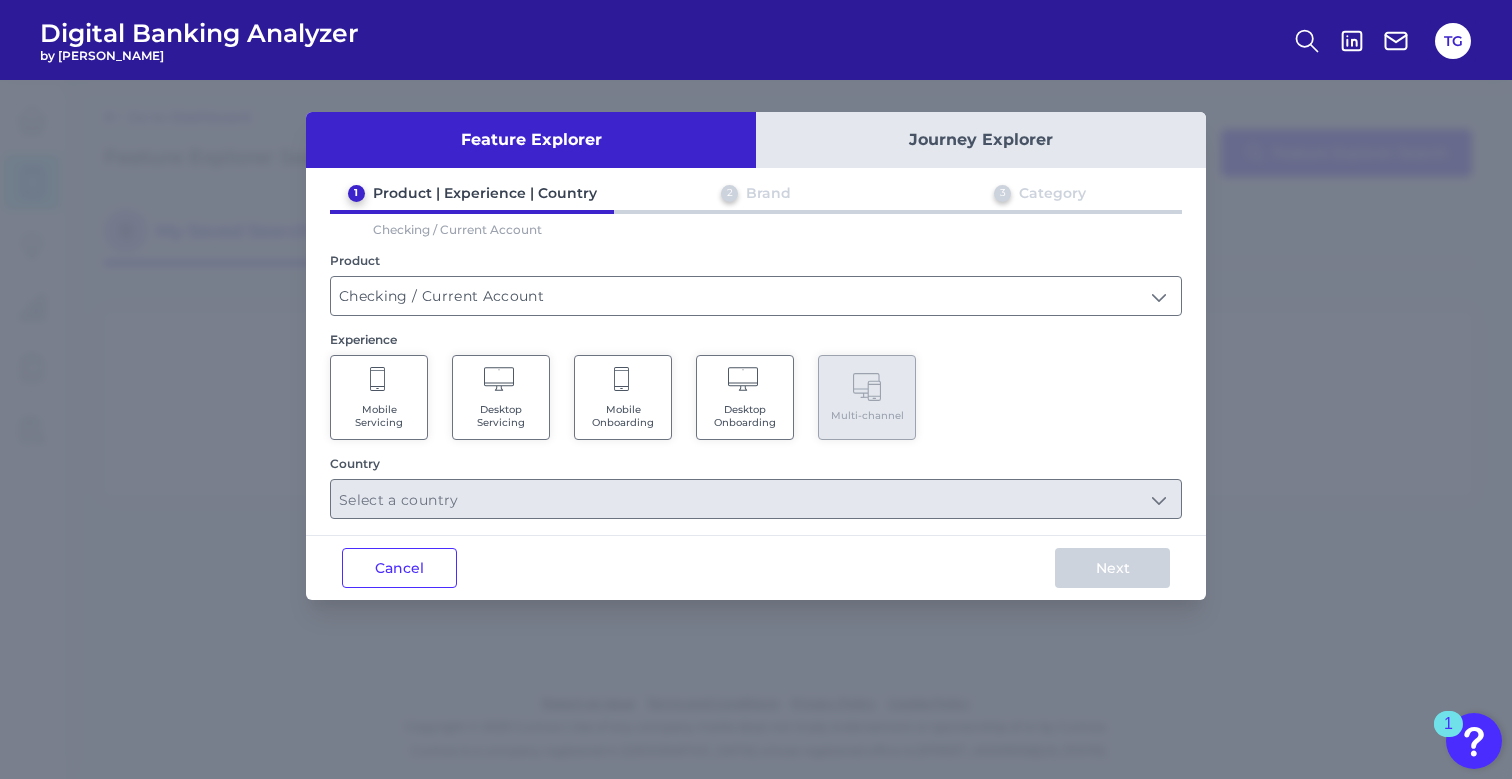click on "Mobile Servicing" at bounding box center (379, 397) 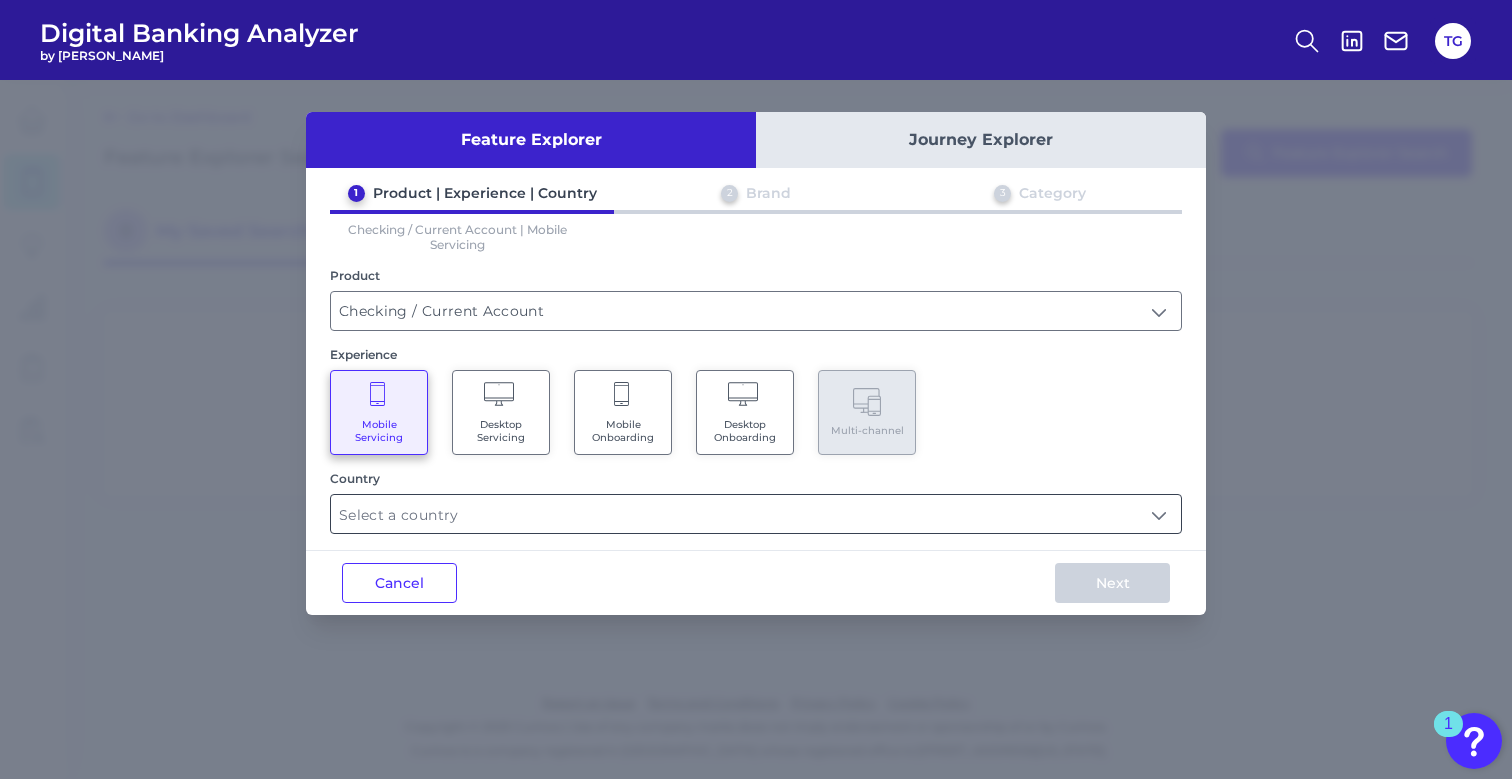click at bounding box center [756, 514] 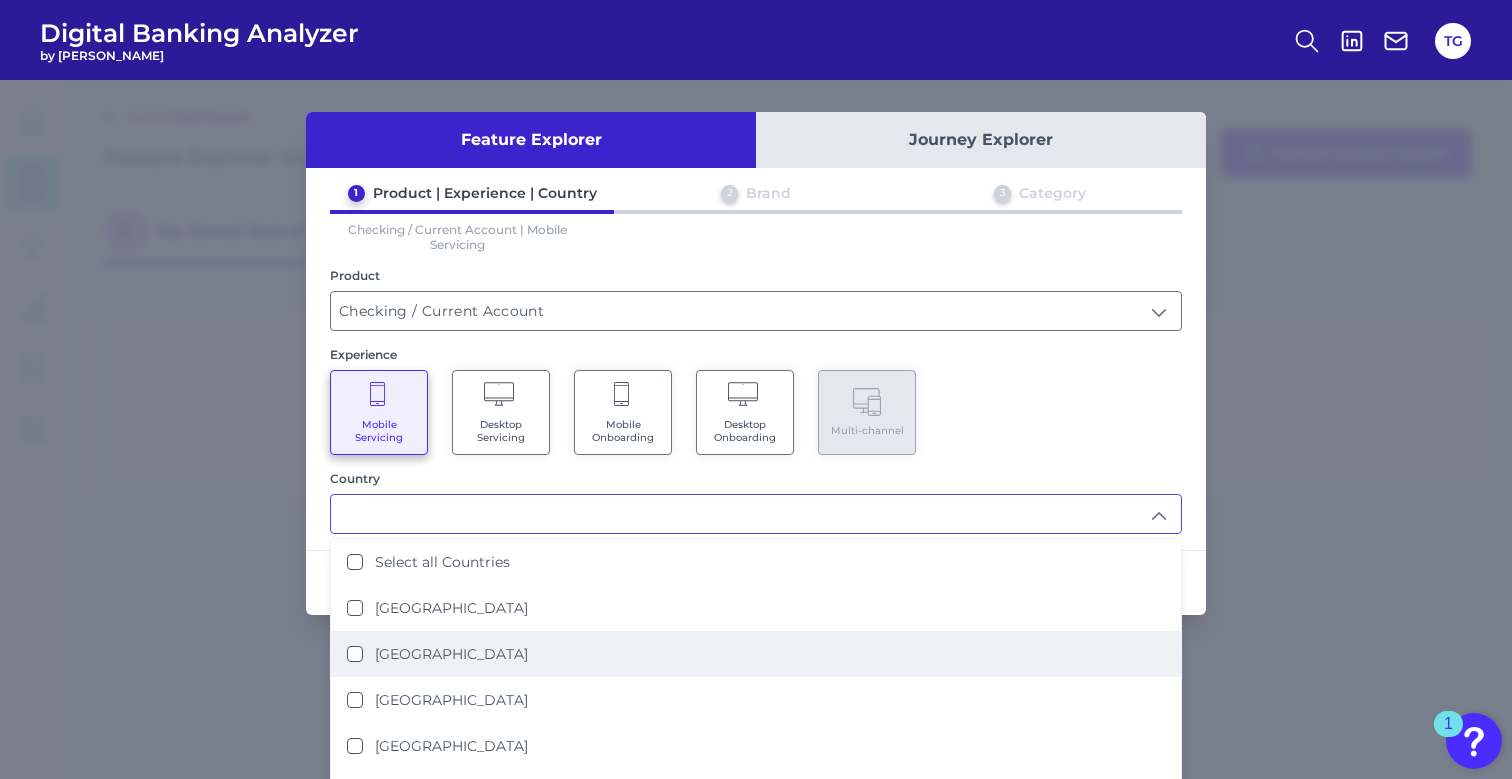 click on "[GEOGRAPHIC_DATA]" at bounding box center (355, 654) 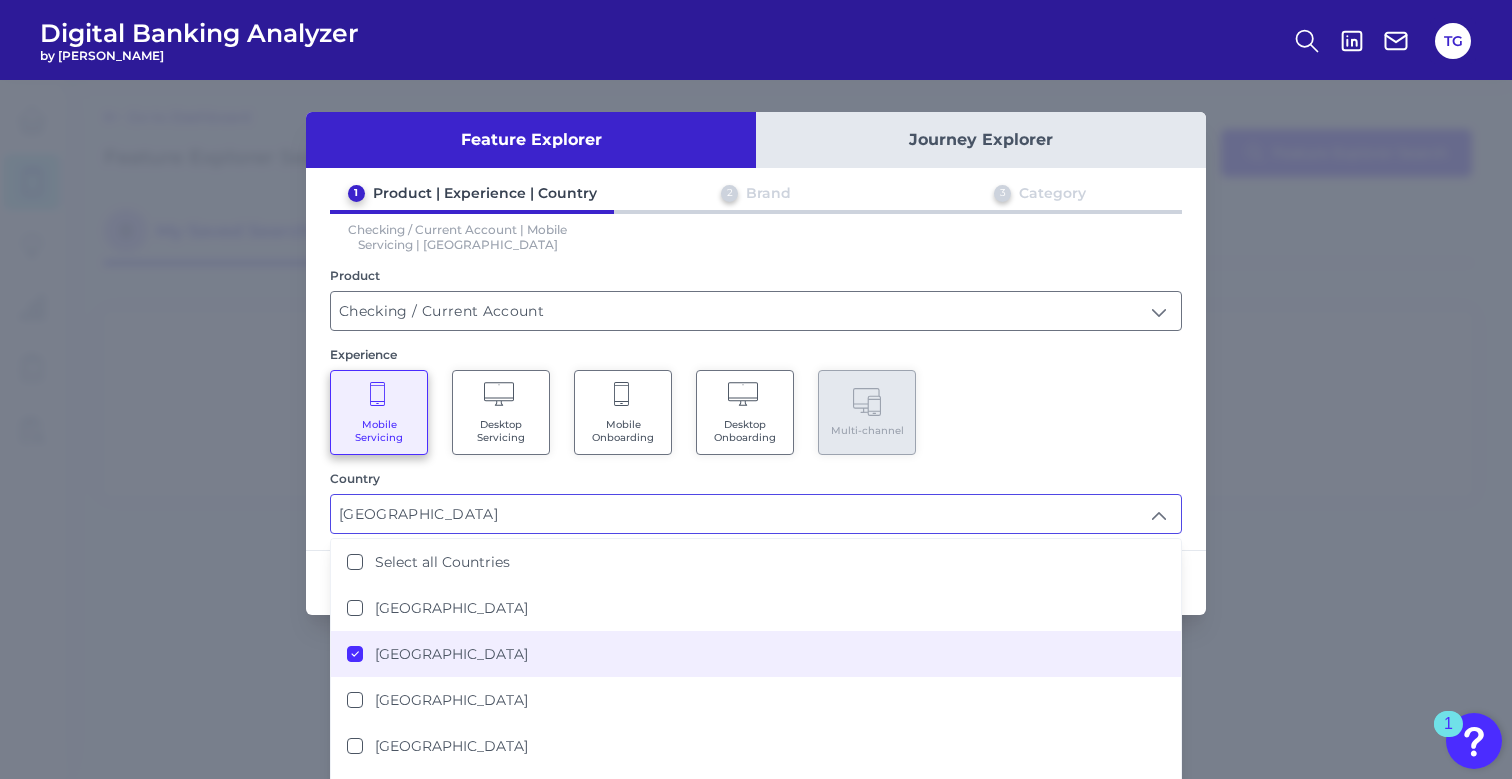 click on "Mobile Servicing Desktop Servicing Mobile Onboarding Desktop Onboarding Multi-channel" at bounding box center (756, 412) 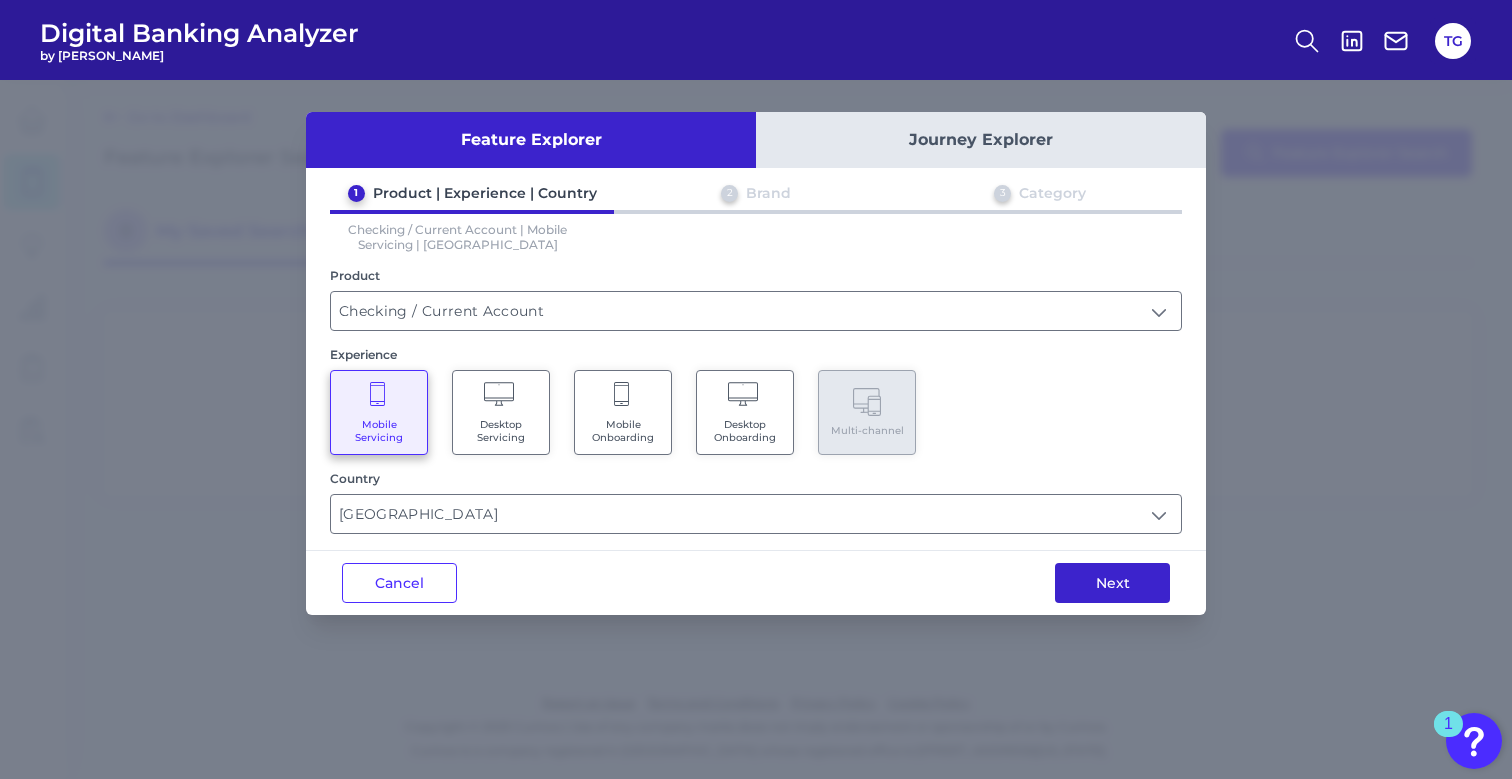 click on "Next" at bounding box center [1112, 583] 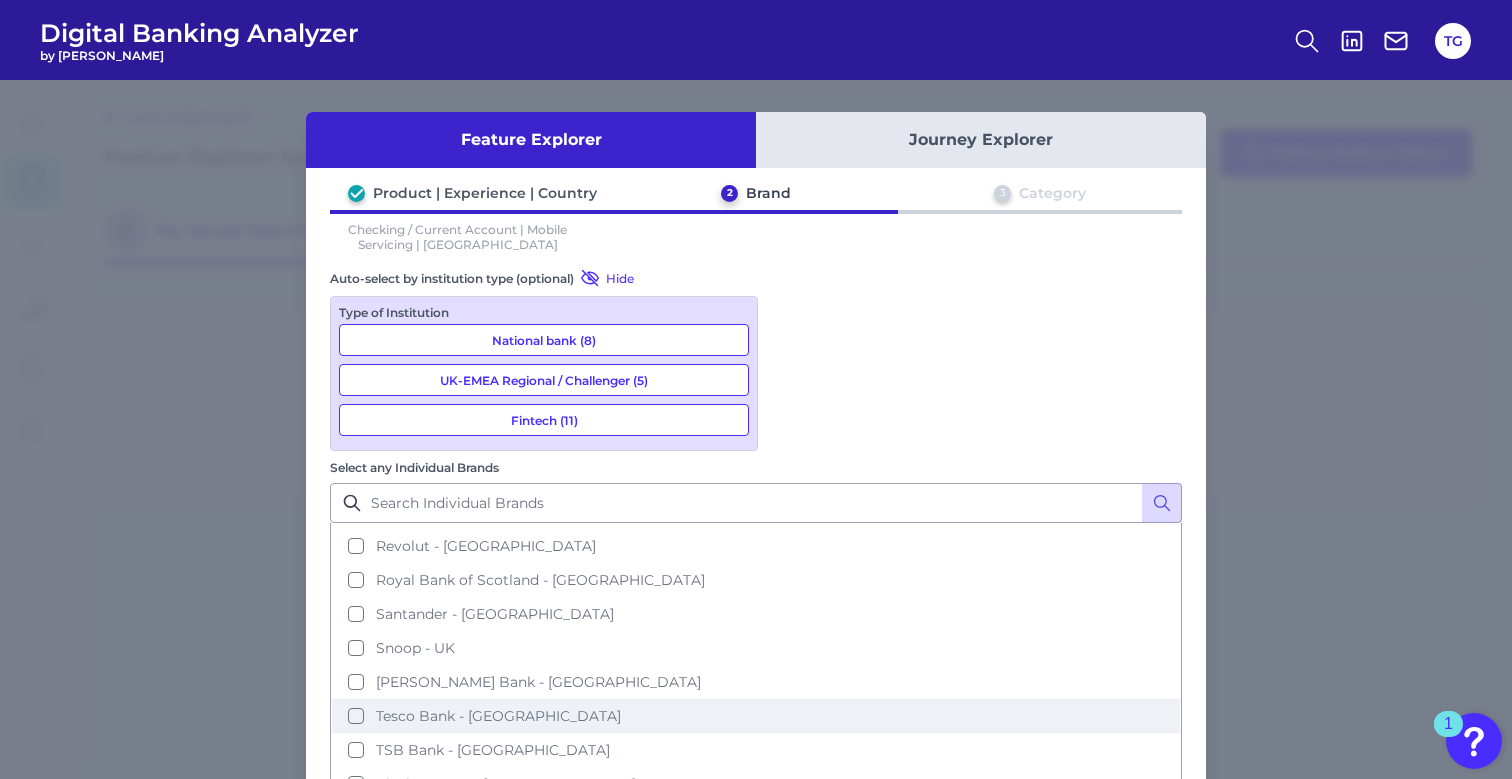 scroll, scrollTop: 573, scrollLeft: 0, axis: vertical 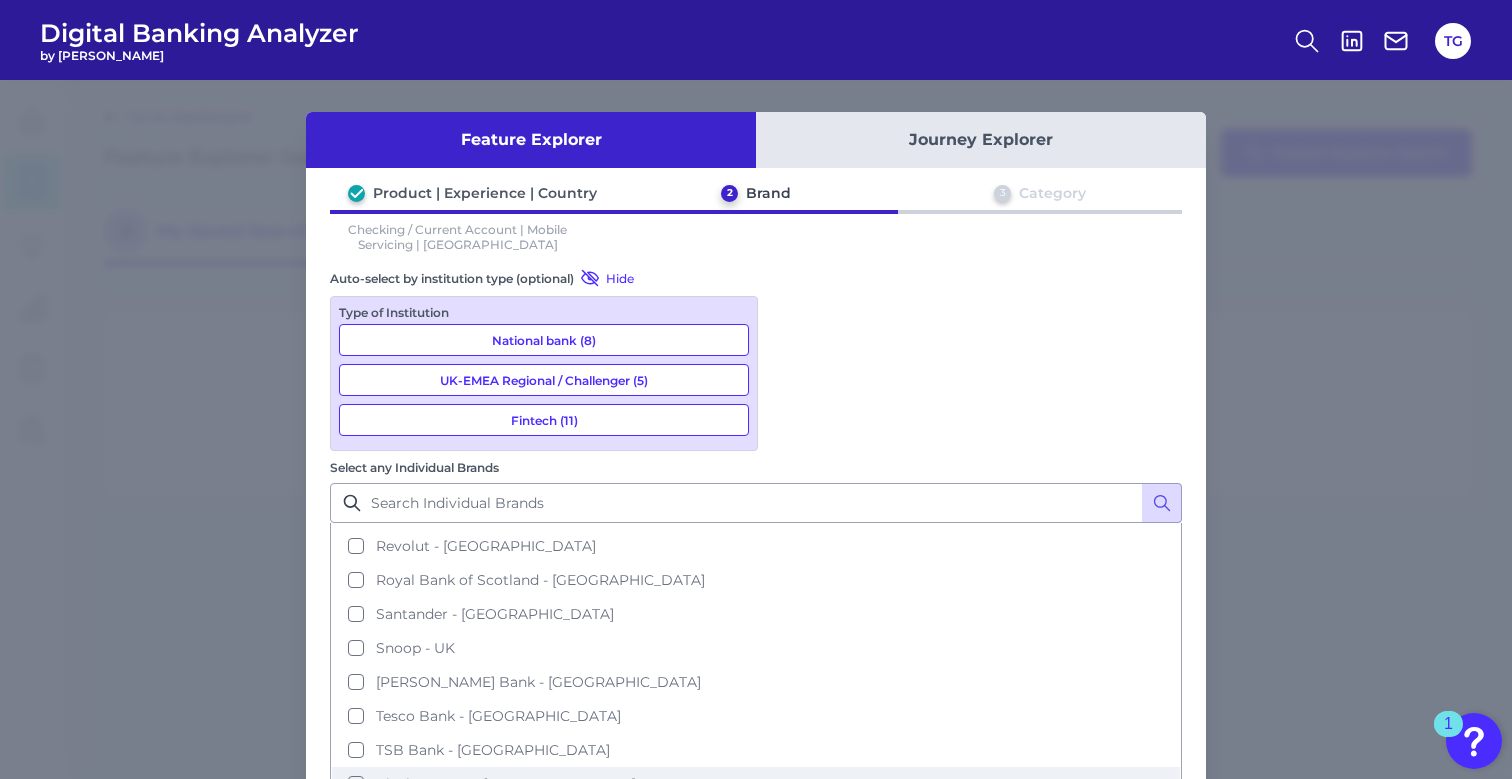 click on "Virgin Money - [GEOGRAPHIC_DATA]" at bounding box center [756, 784] 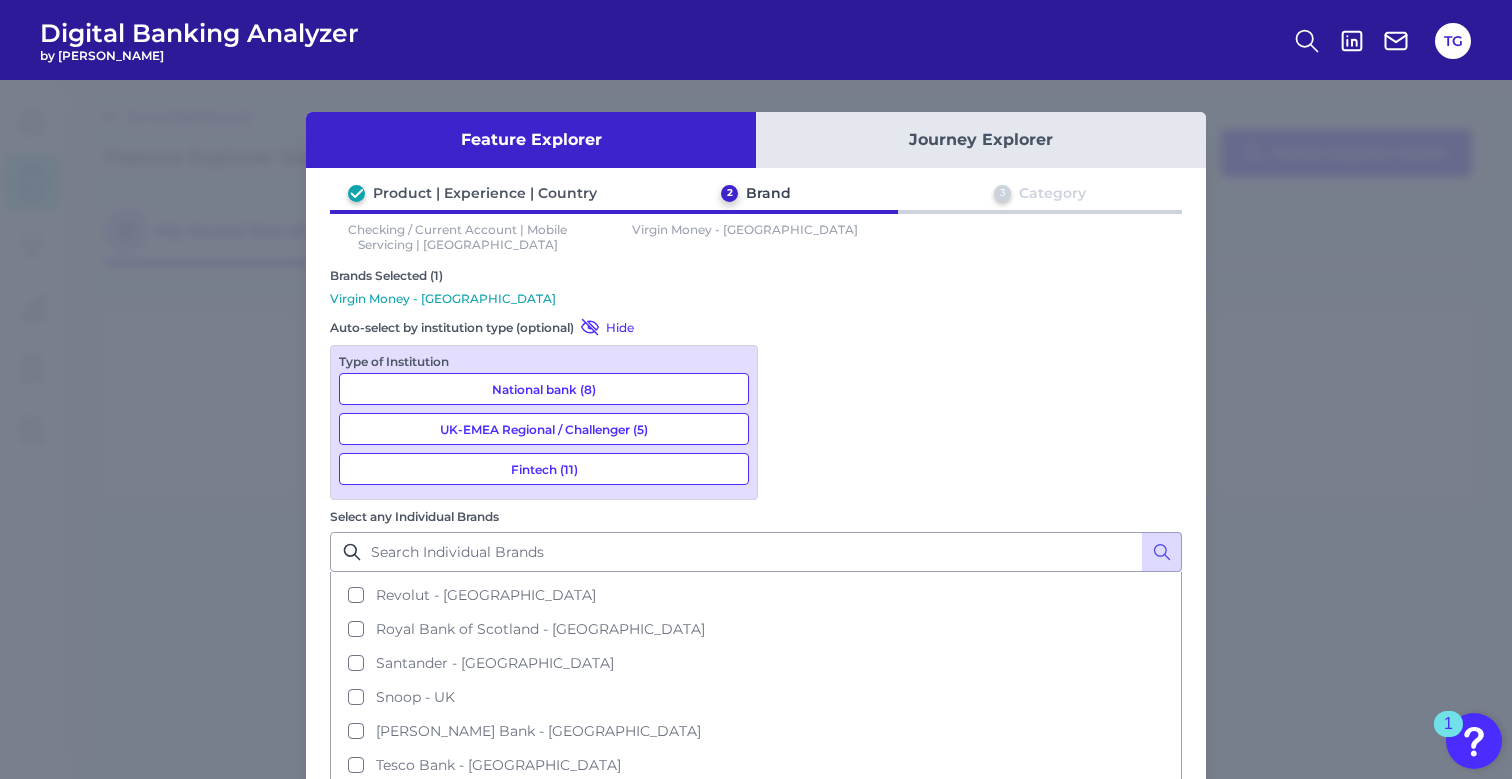 click on "TSB Bank - [GEOGRAPHIC_DATA]" at bounding box center (756, 799) 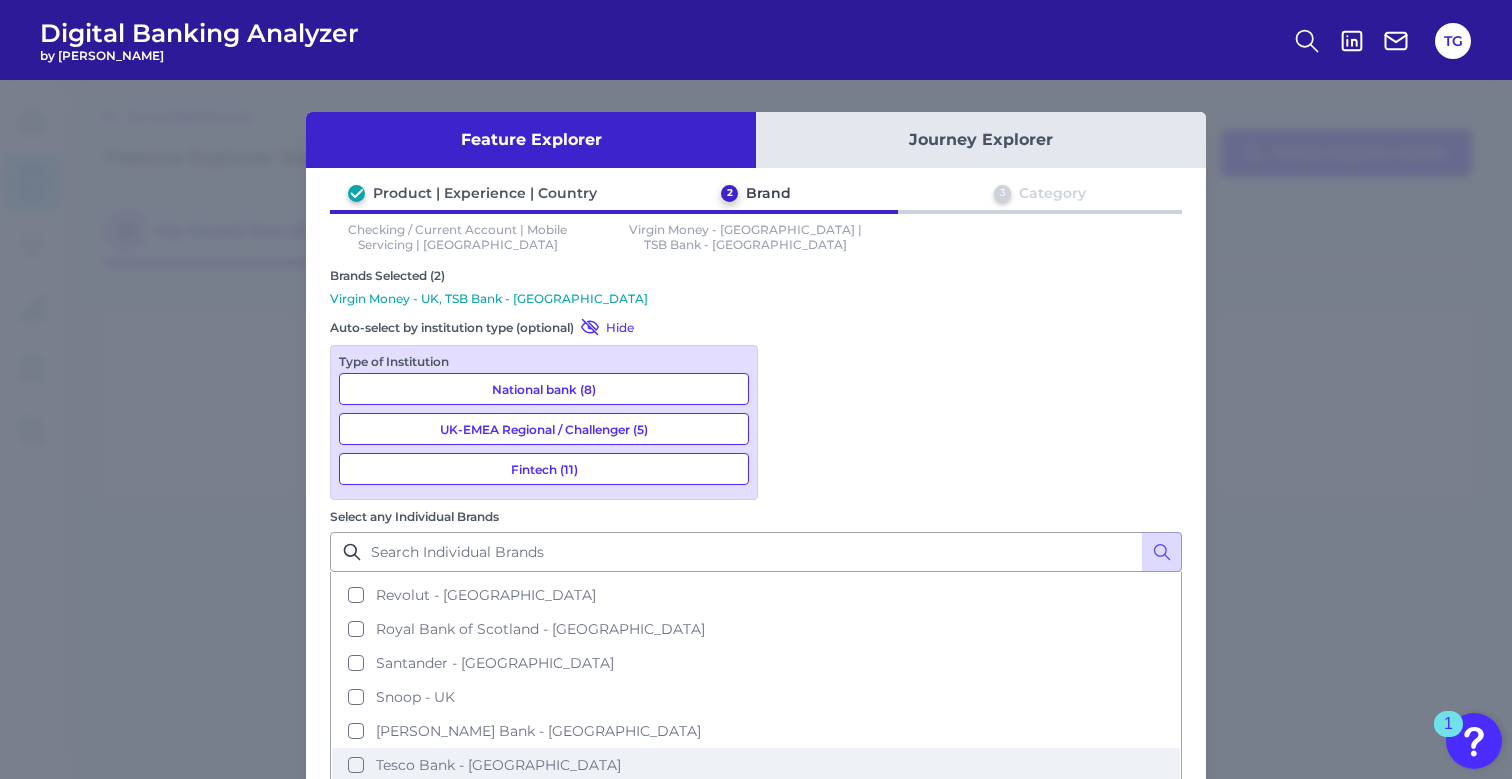 click on "Tesco Bank - [GEOGRAPHIC_DATA]" at bounding box center (756, 765) 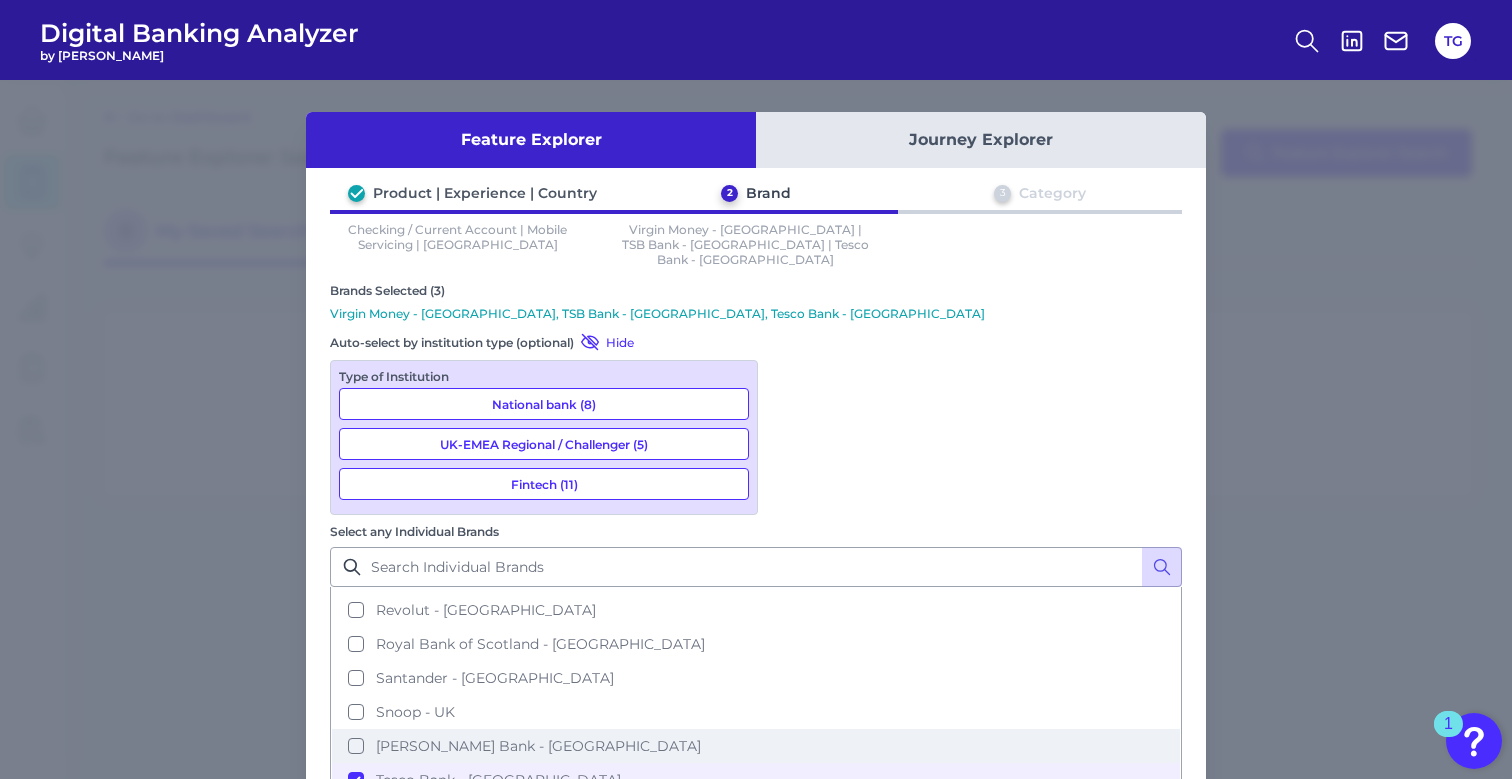 click on "[PERSON_NAME] Bank - [GEOGRAPHIC_DATA]" at bounding box center (756, 746) 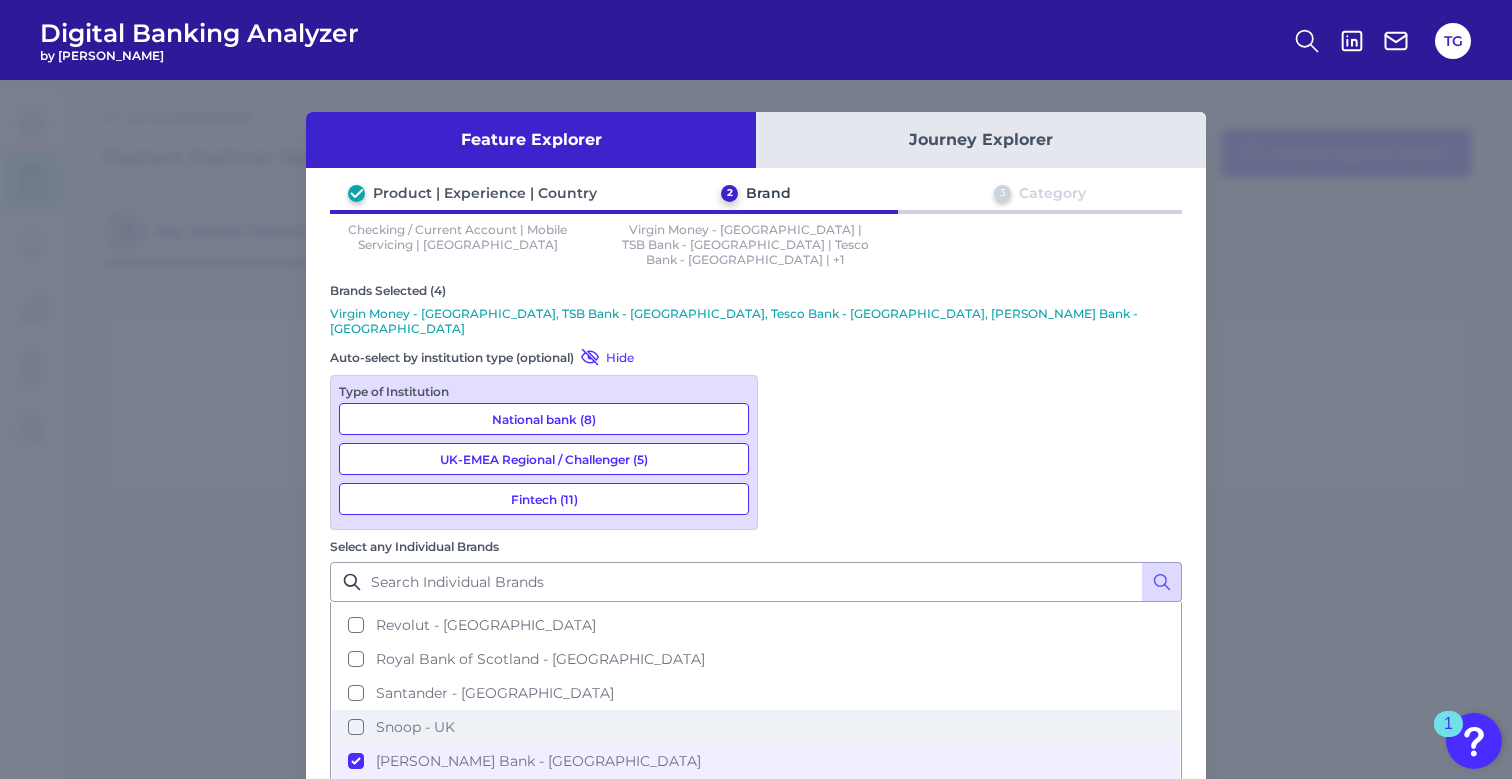 click on "Snoop - UK" at bounding box center [756, 727] 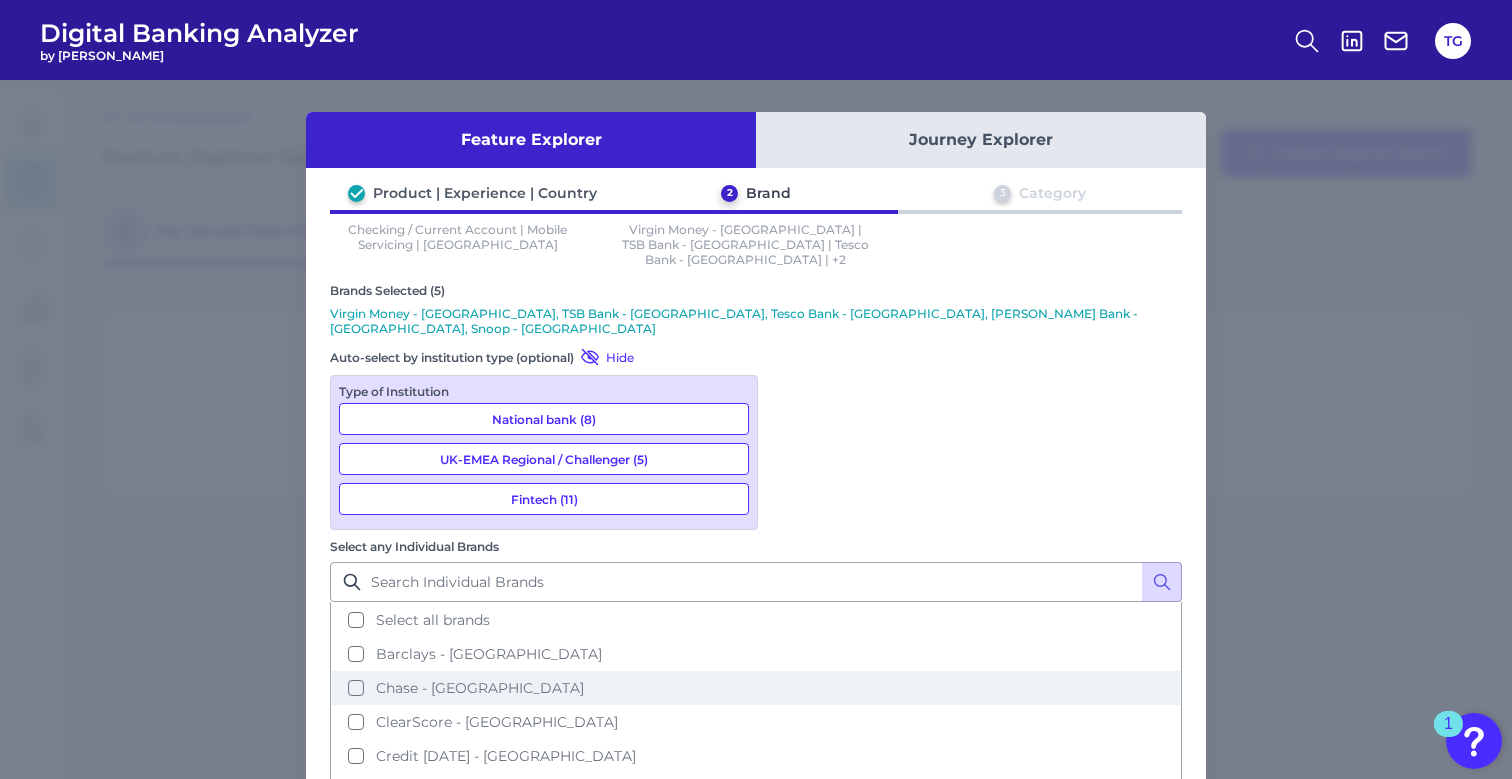 scroll, scrollTop: 0, scrollLeft: 0, axis: both 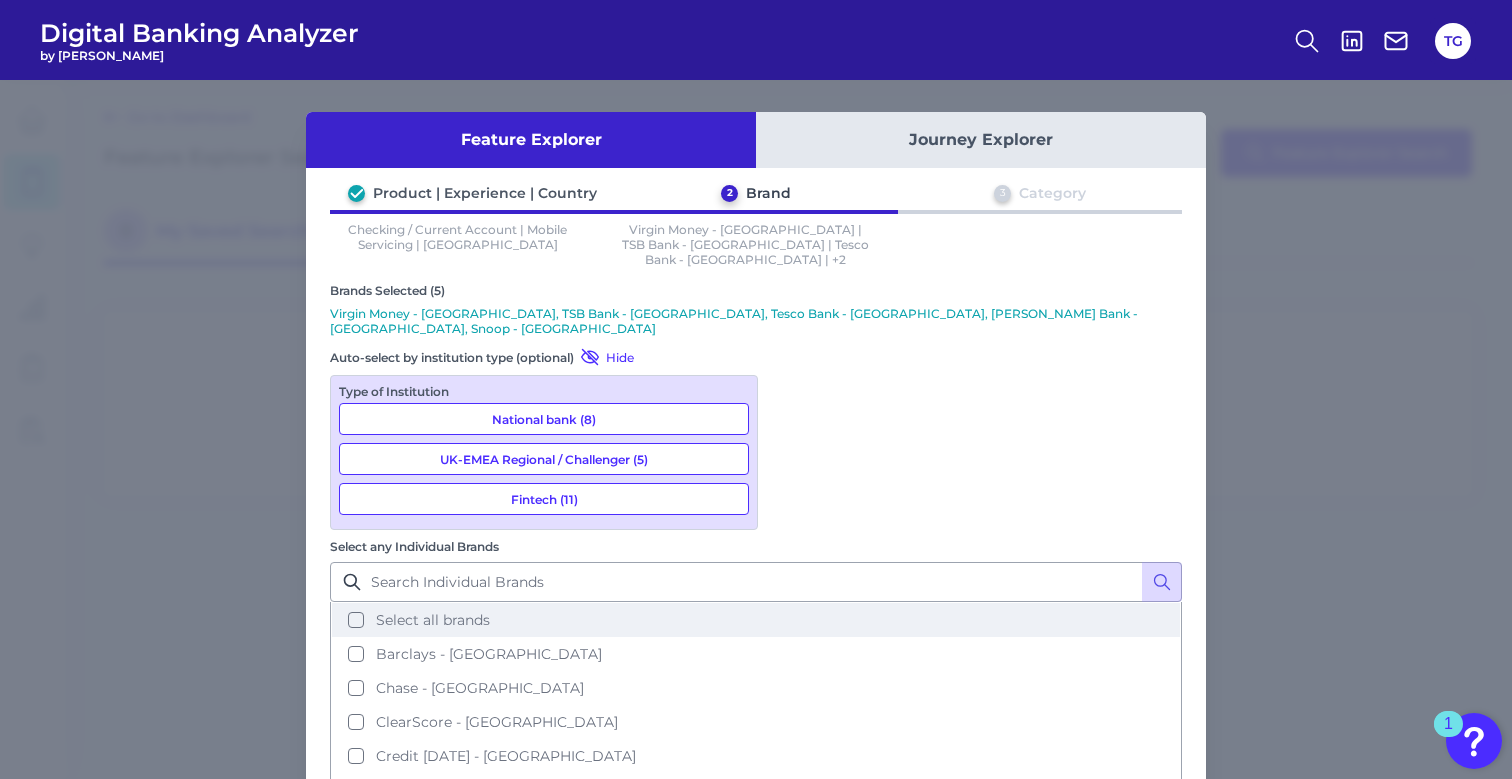 click on "Select all brands" at bounding box center (756, 620) 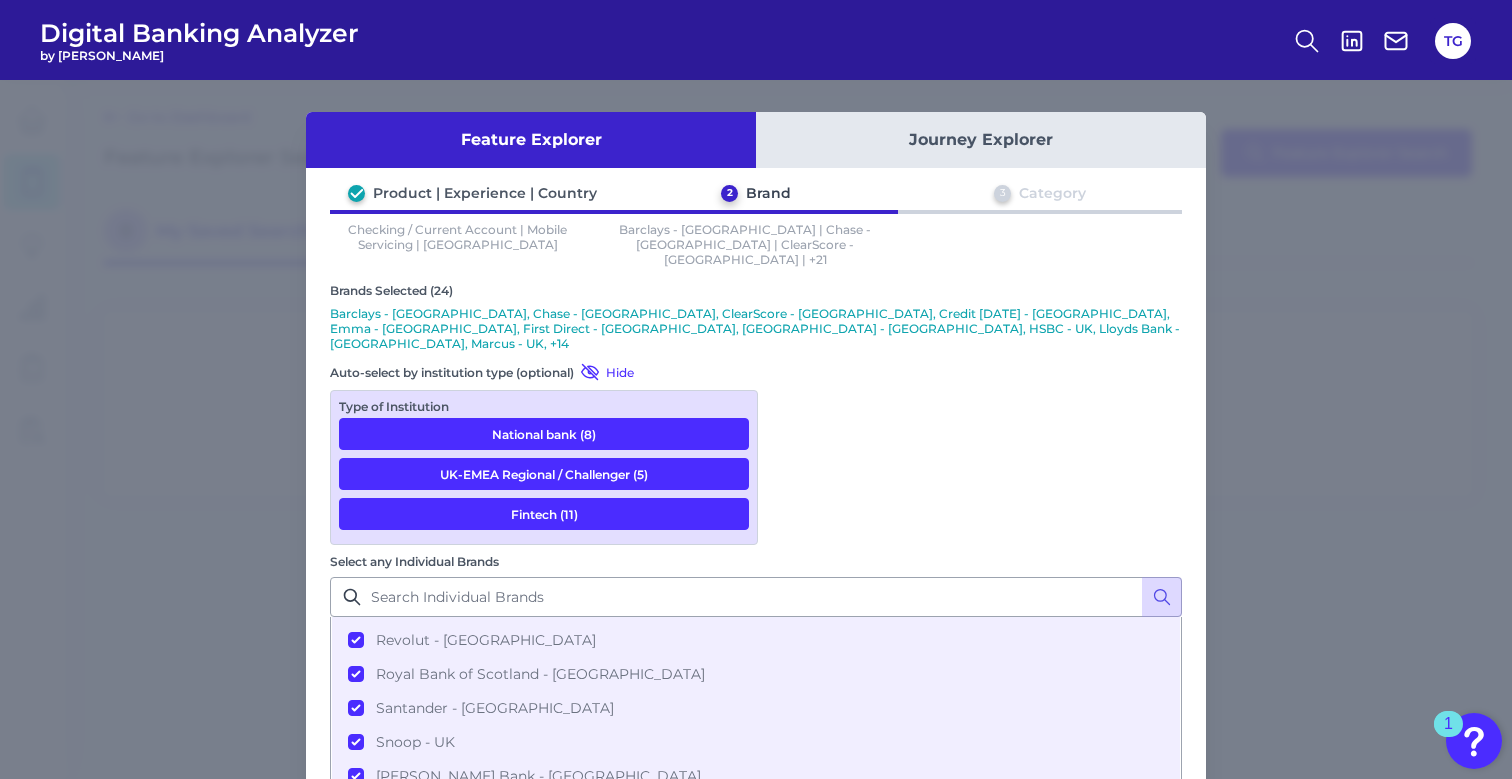scroll, scrollTop: 573, scrollLeft: 0, axis: vertical 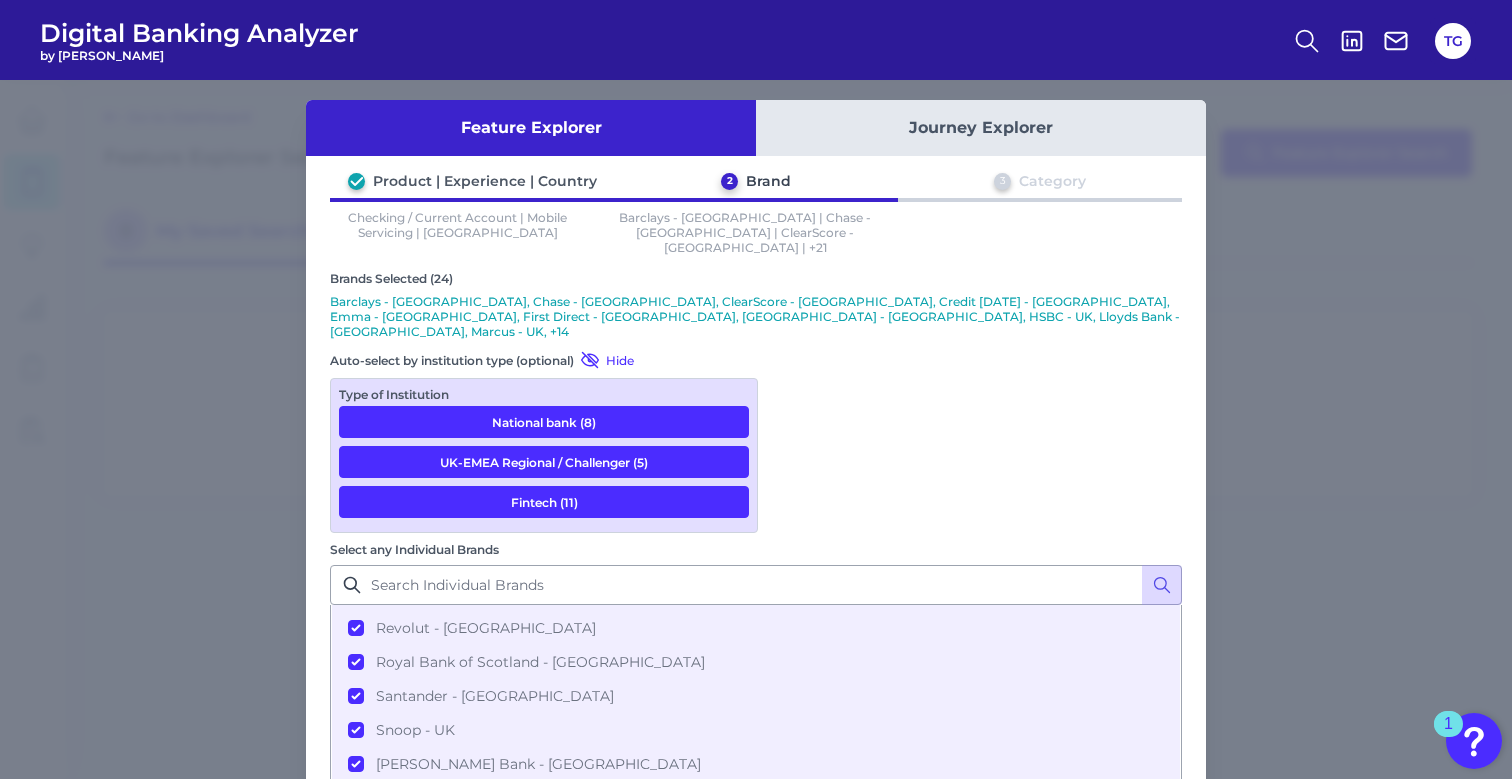 click on "Next" at bounding box center (1112, 934) 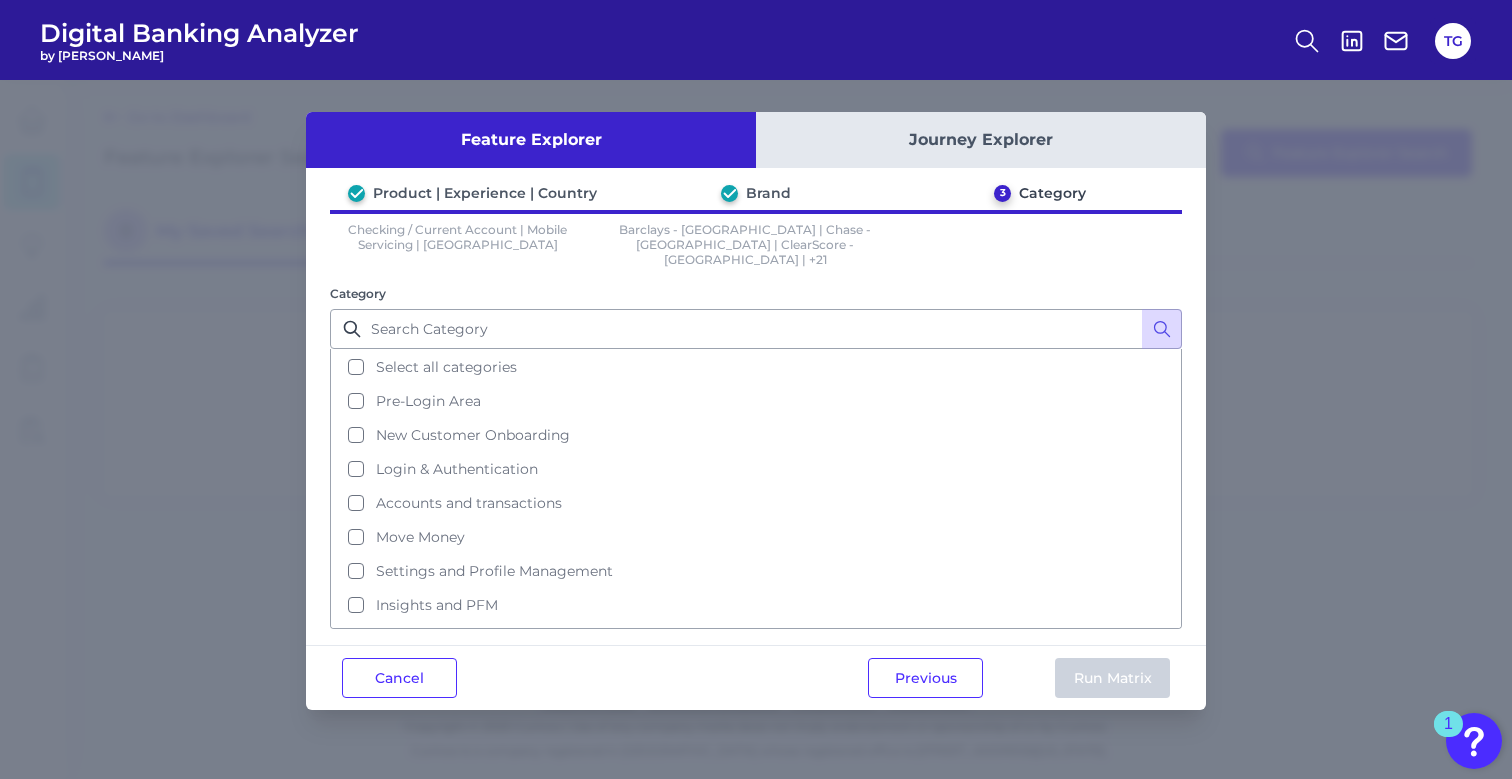 scroll, scrollTop: 0, scrollLeft: 0, axis: both 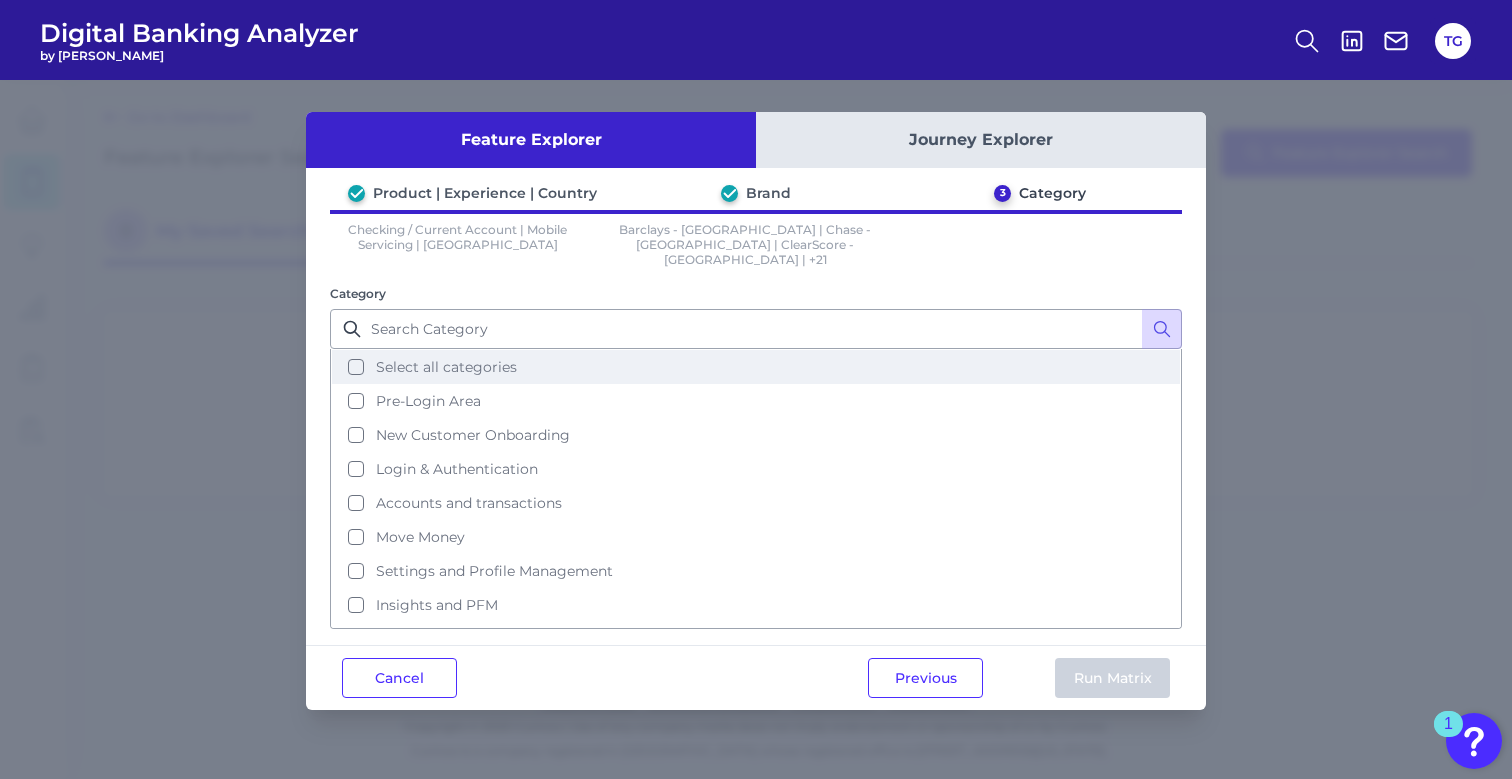 click on "Select all categories" at bounding box center (756, 367) 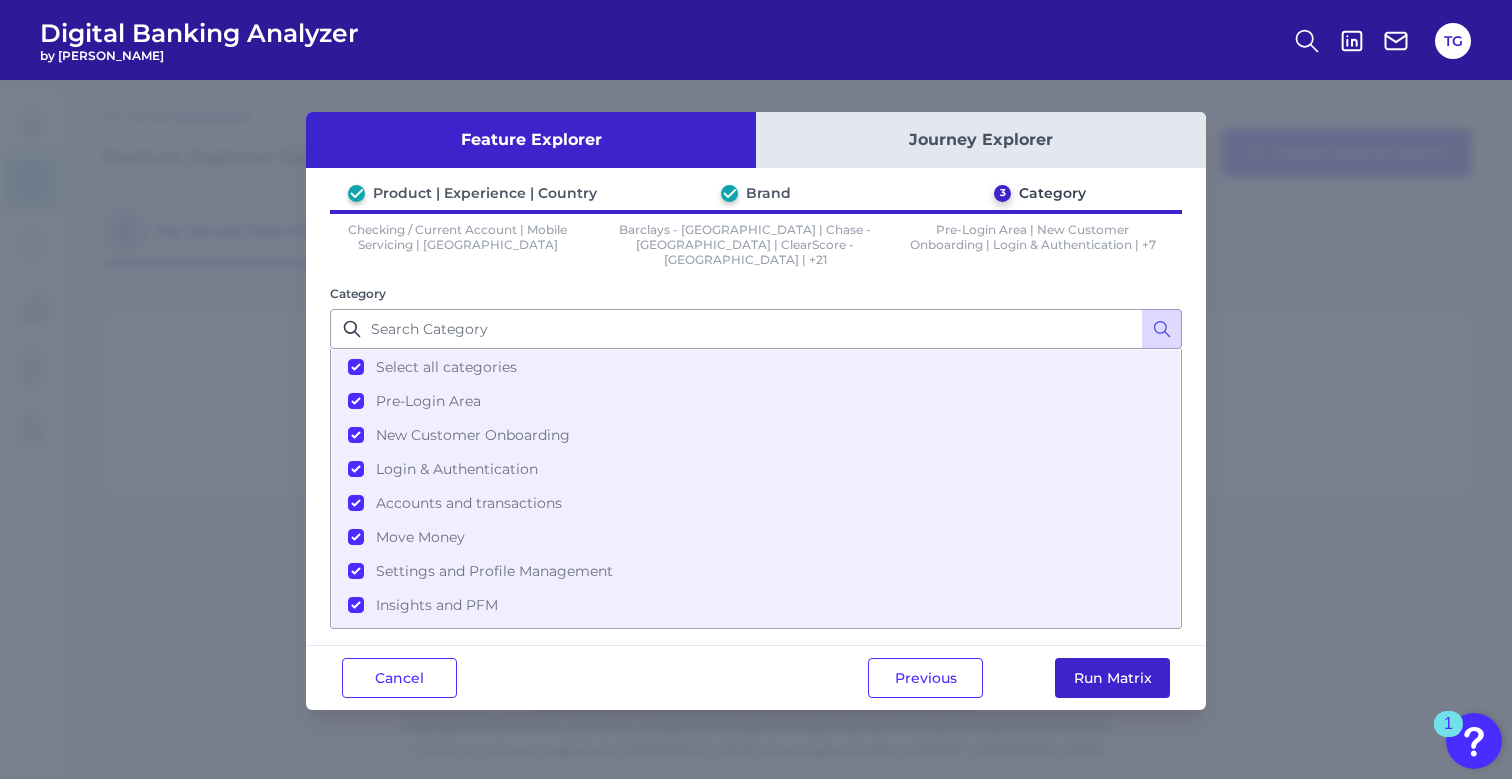 click on "Run Matrix" at bounding box center [1112, 678] 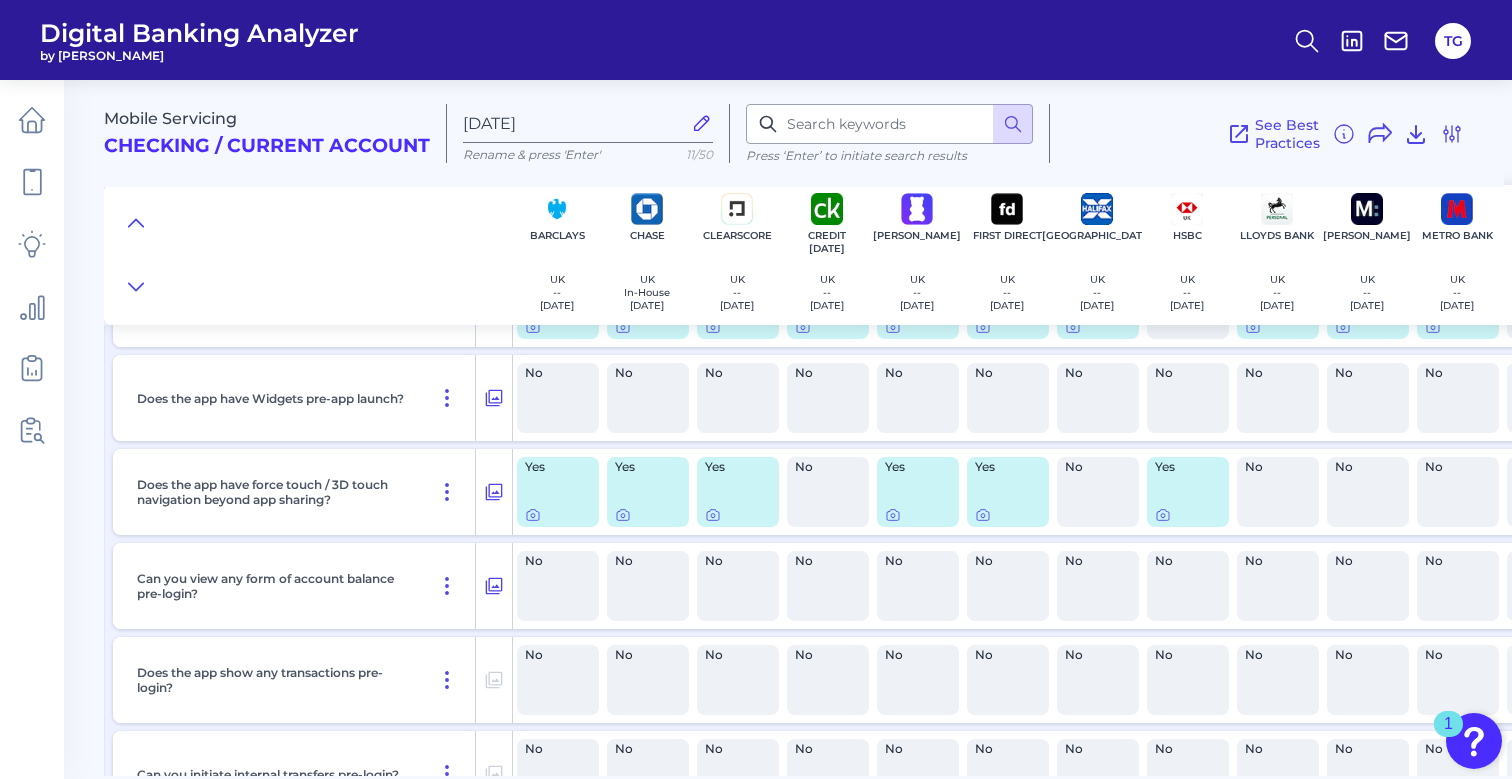 scroll, scrollTop: 201, scrollLeft: 0, axis: vertical 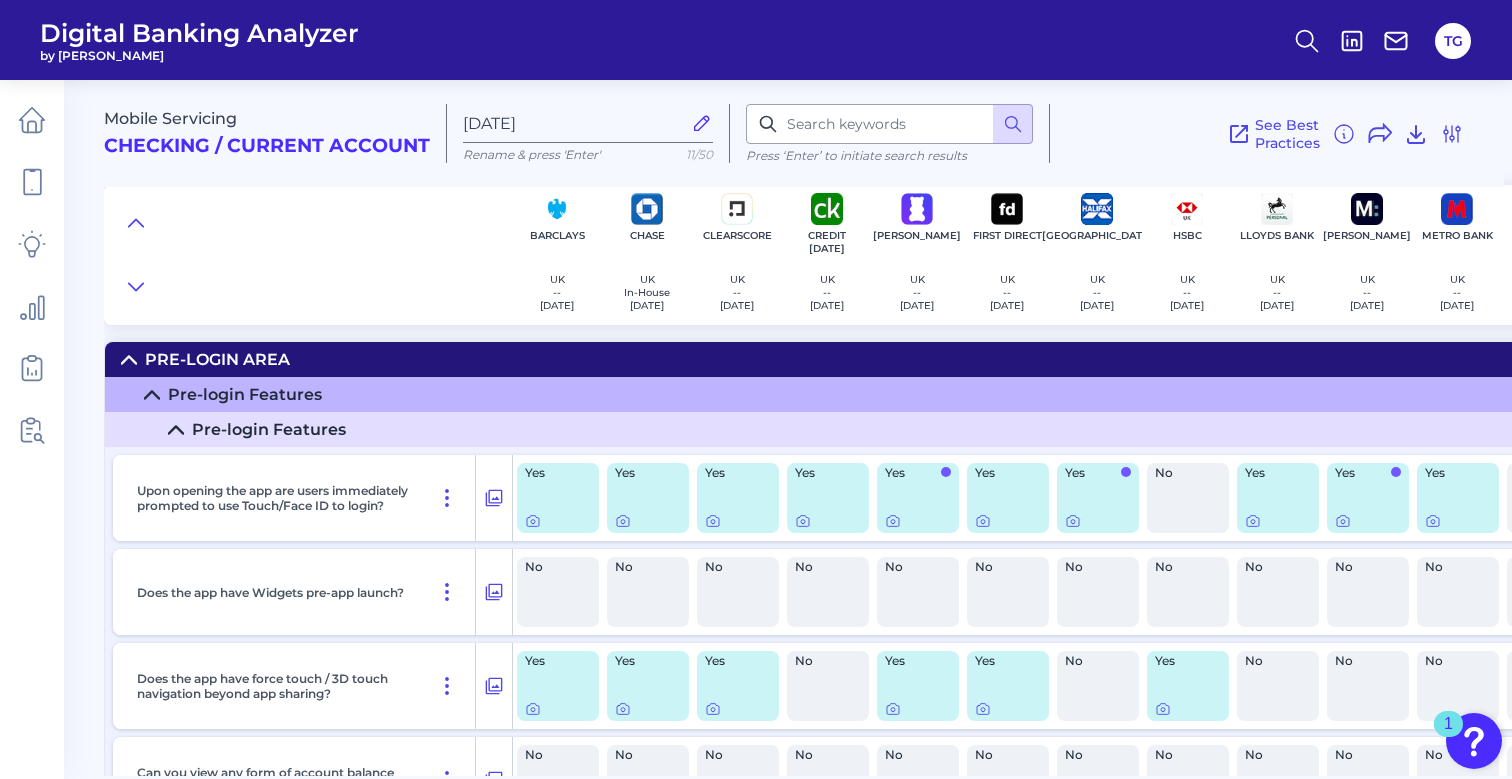 click on "Pre-login Features" at bounding box center (269, 429) 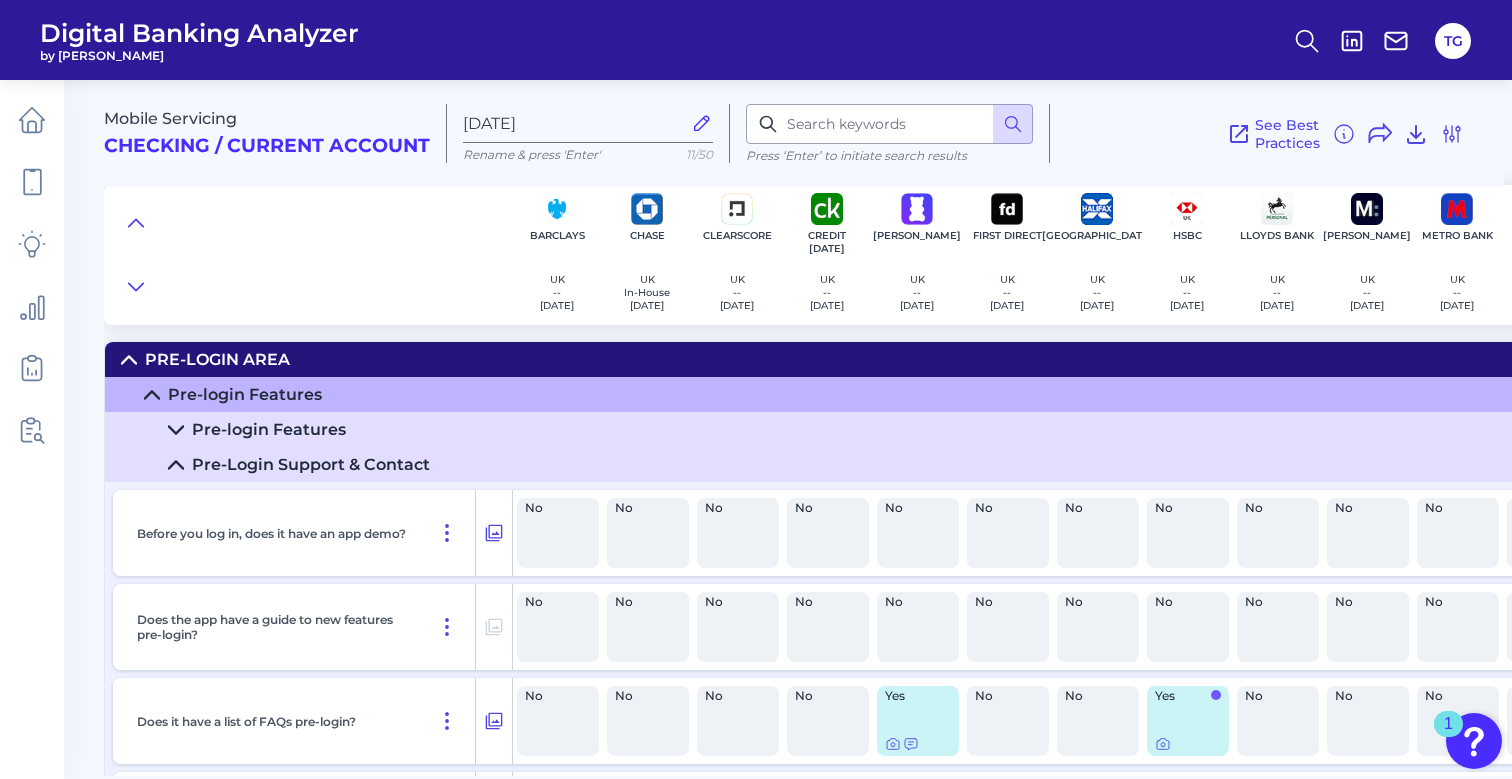 click on "Pre-Login Support & Contact" at bounding box center [311, 464] 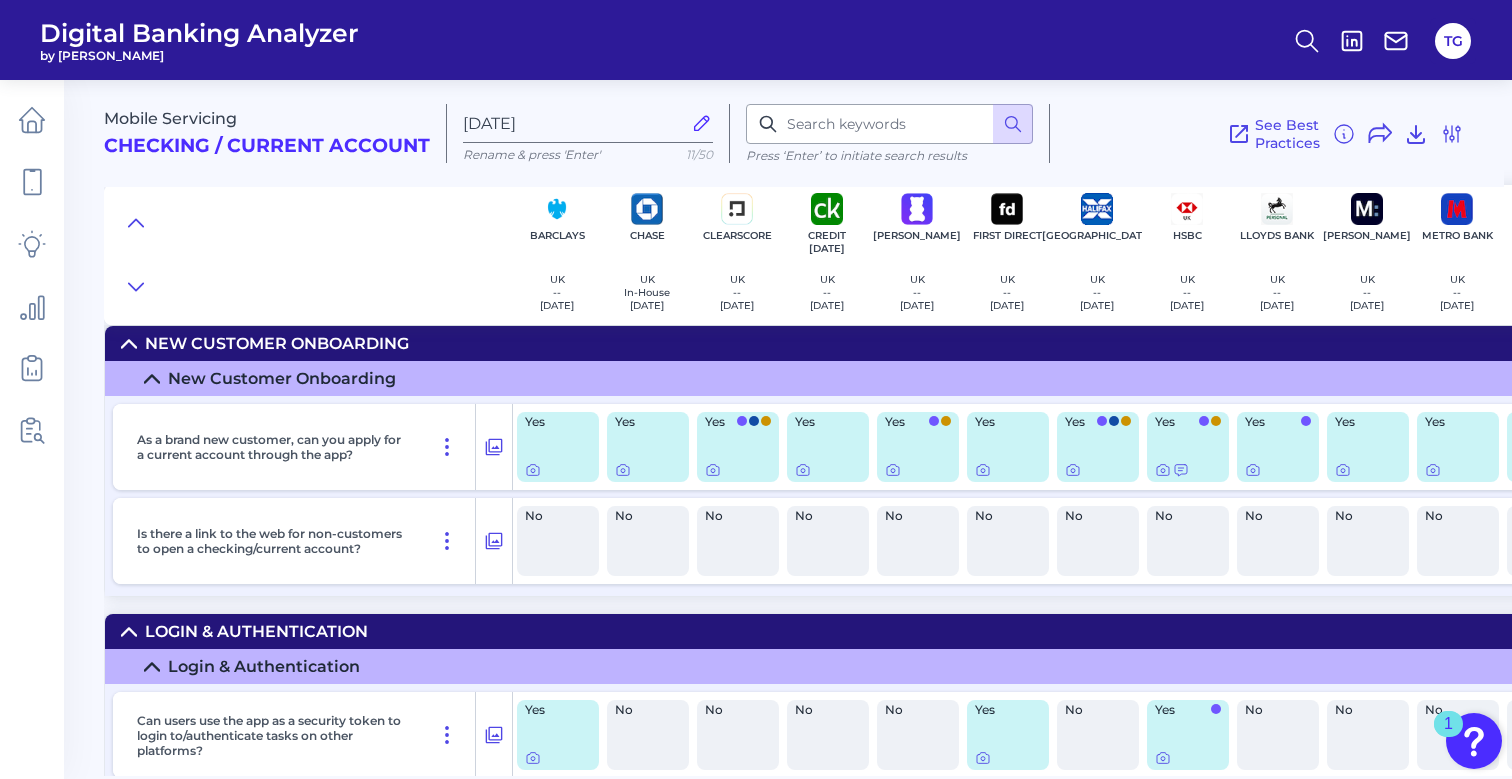 scroll, scrollTop: 176, scrollLeft: 0, axis: vertical 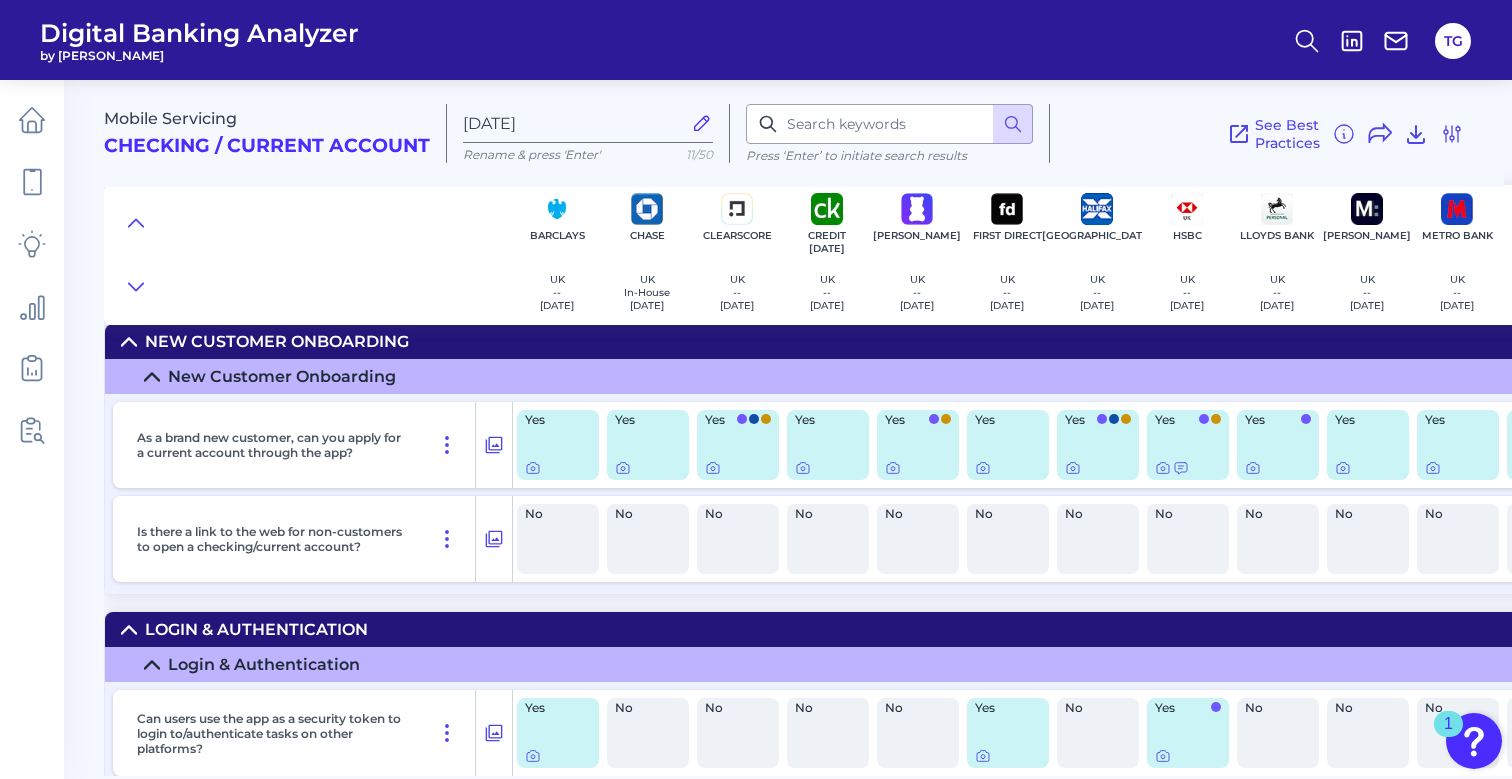 click on "New Customer Onboarding" at bounding box center (282, 376) 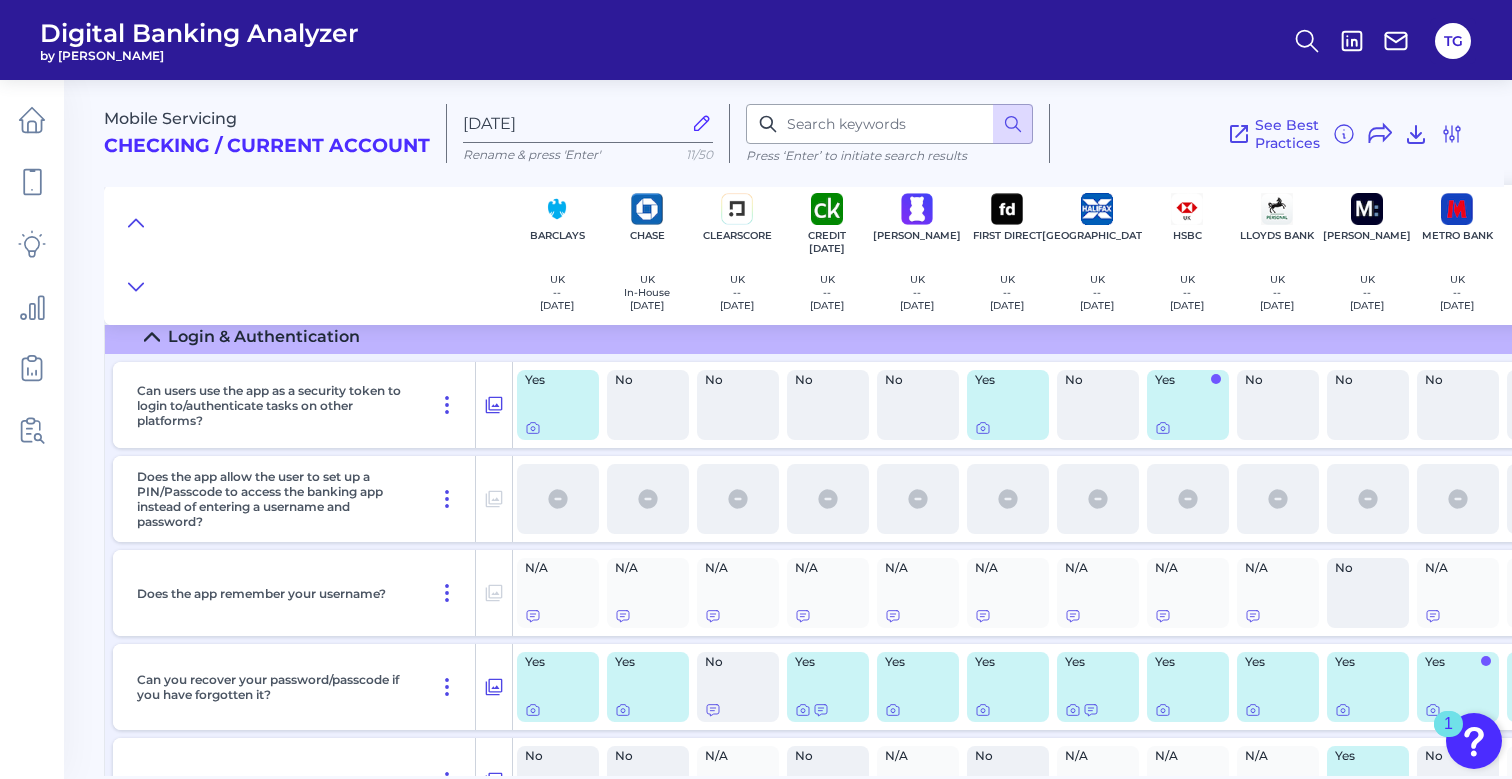 scroll, scrollTop: 305, scrollLeft: 0, axis: vertical 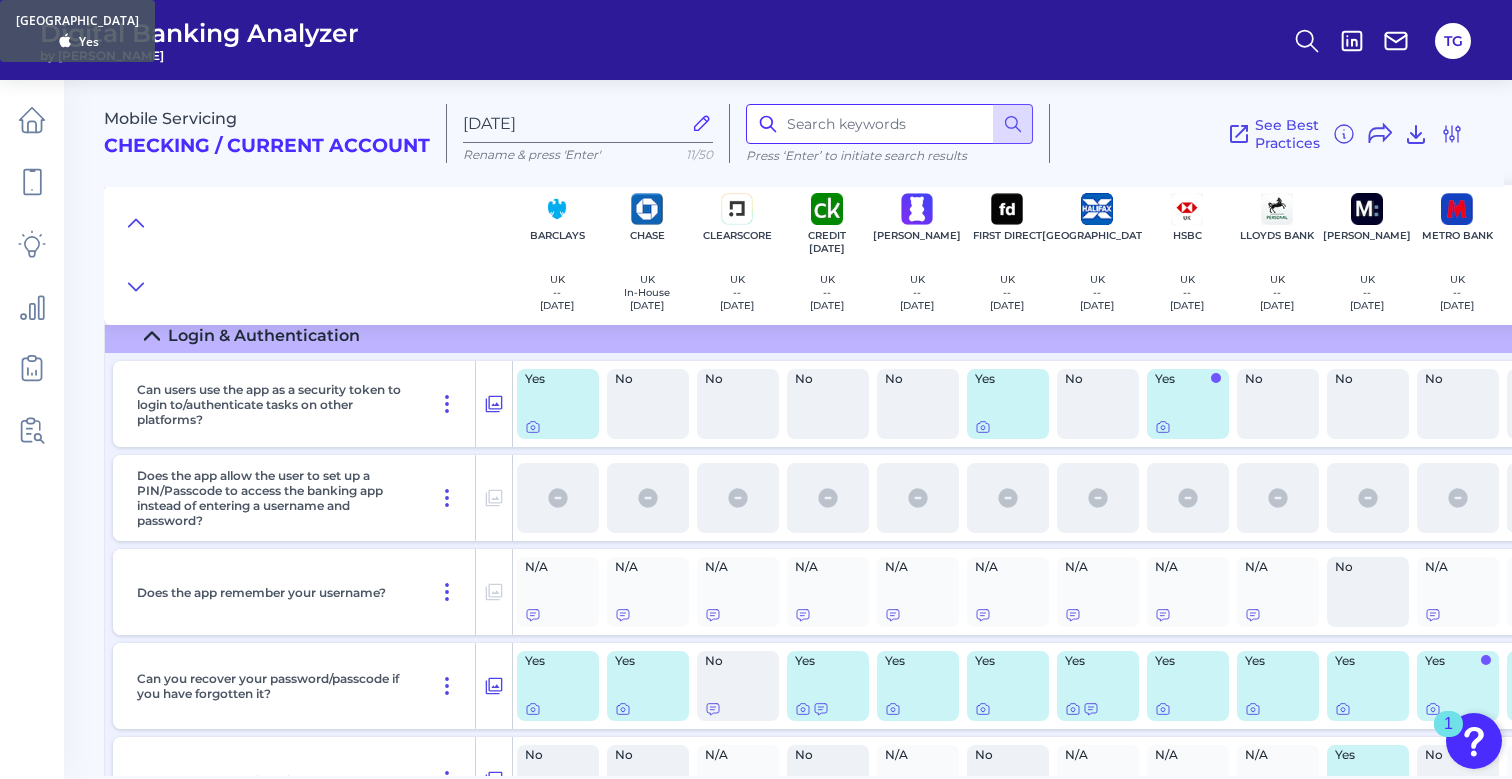 click at bounding box center (889, 124) 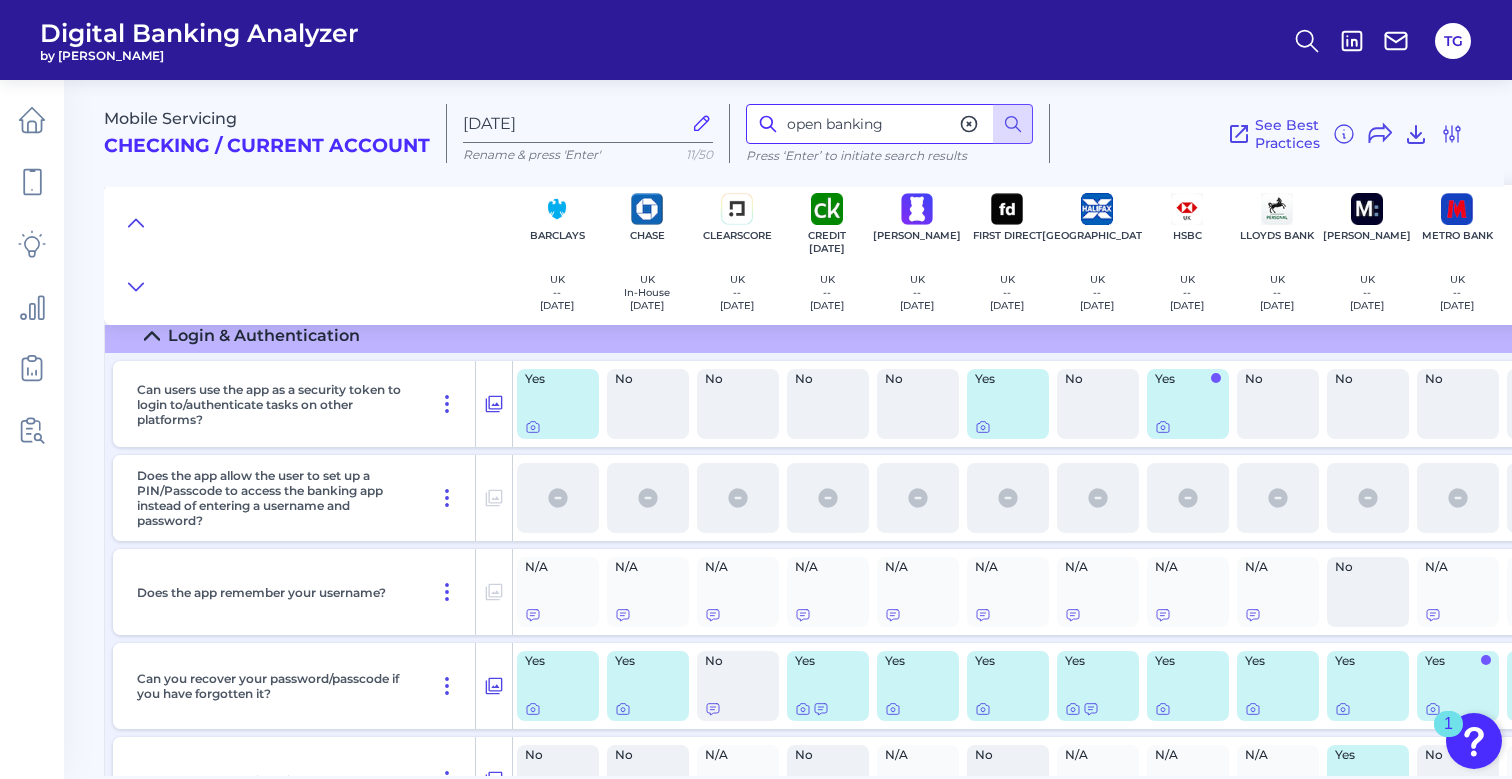 type on "open banking" 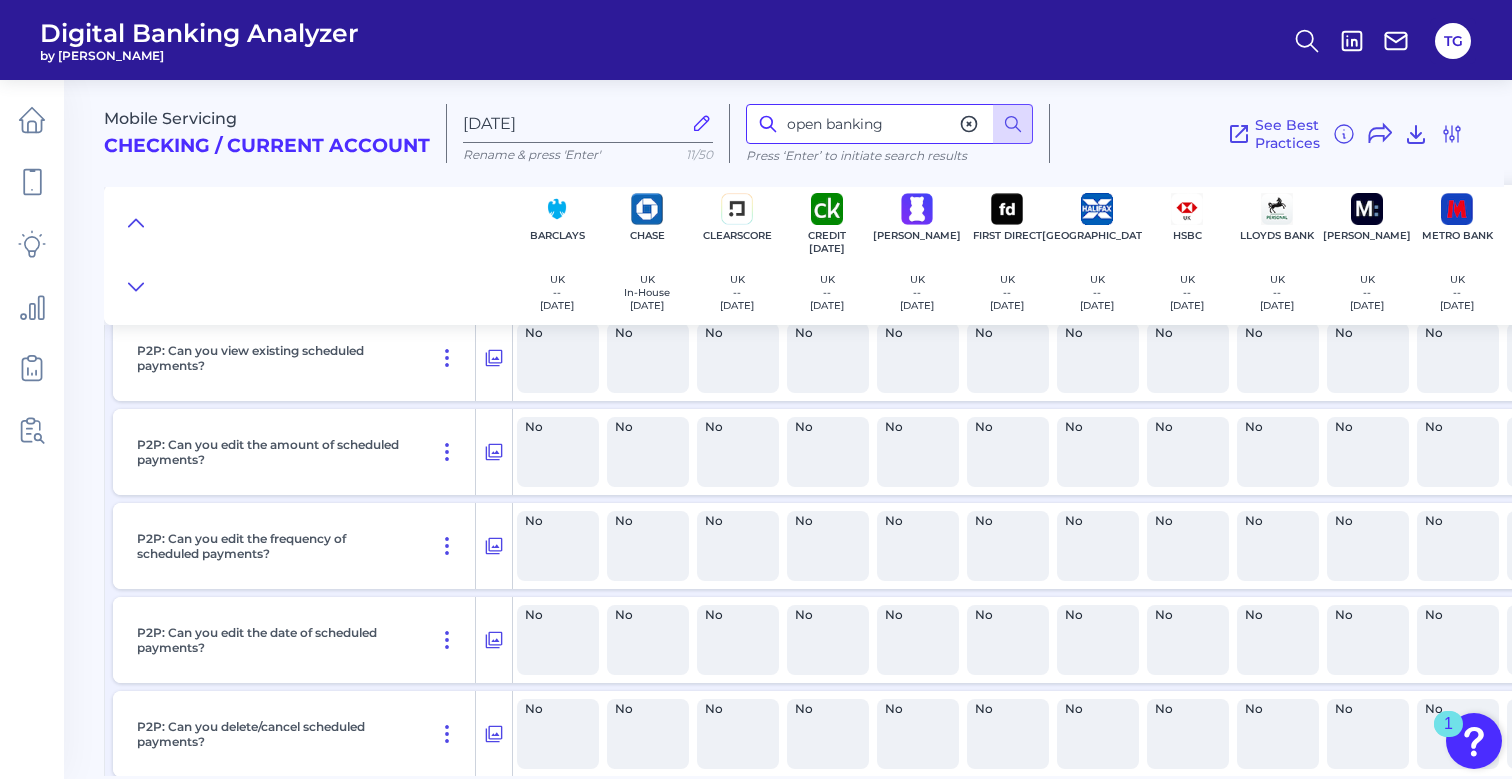 scroll, scrollTop: 11398, scrollLeft: 0, axis: vertical 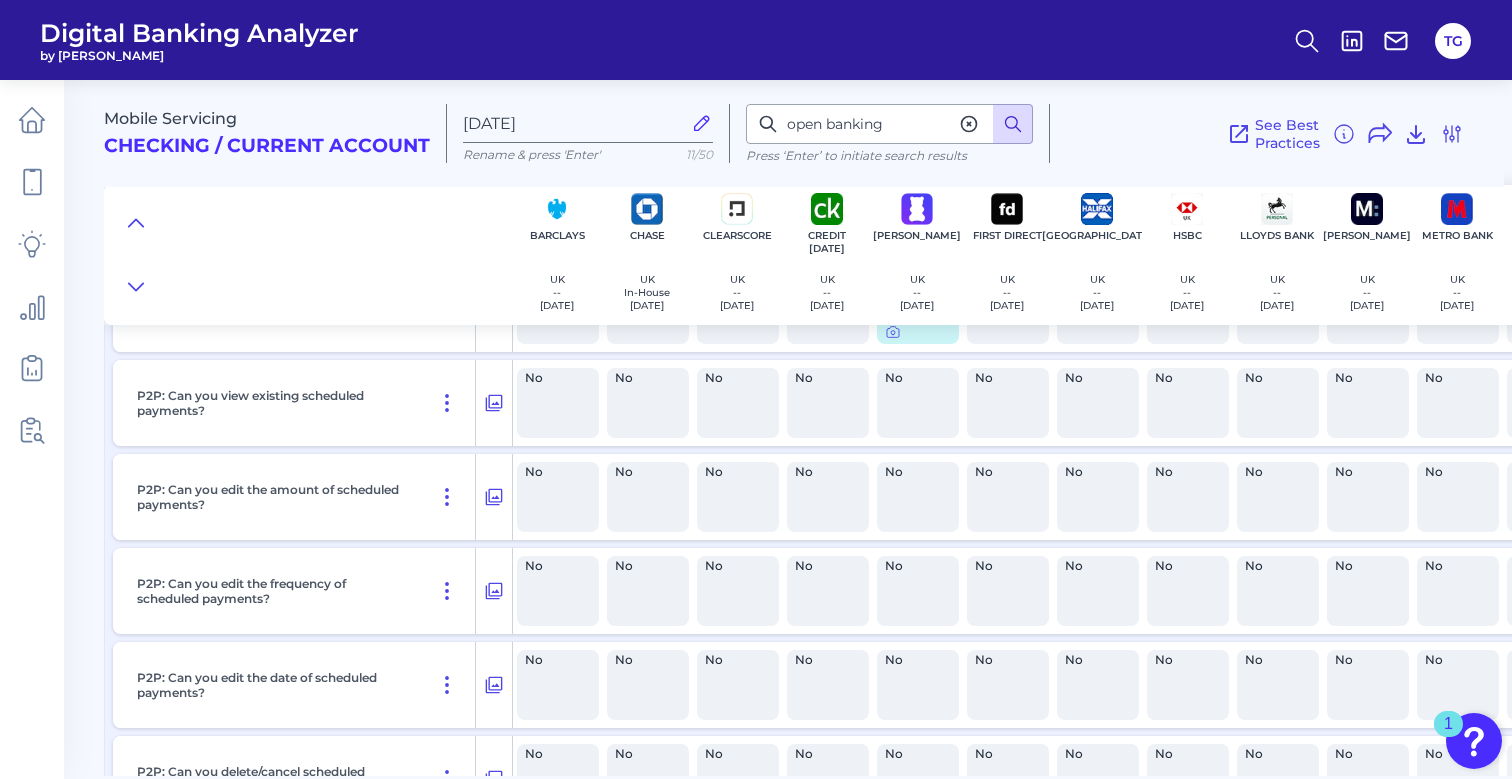 click 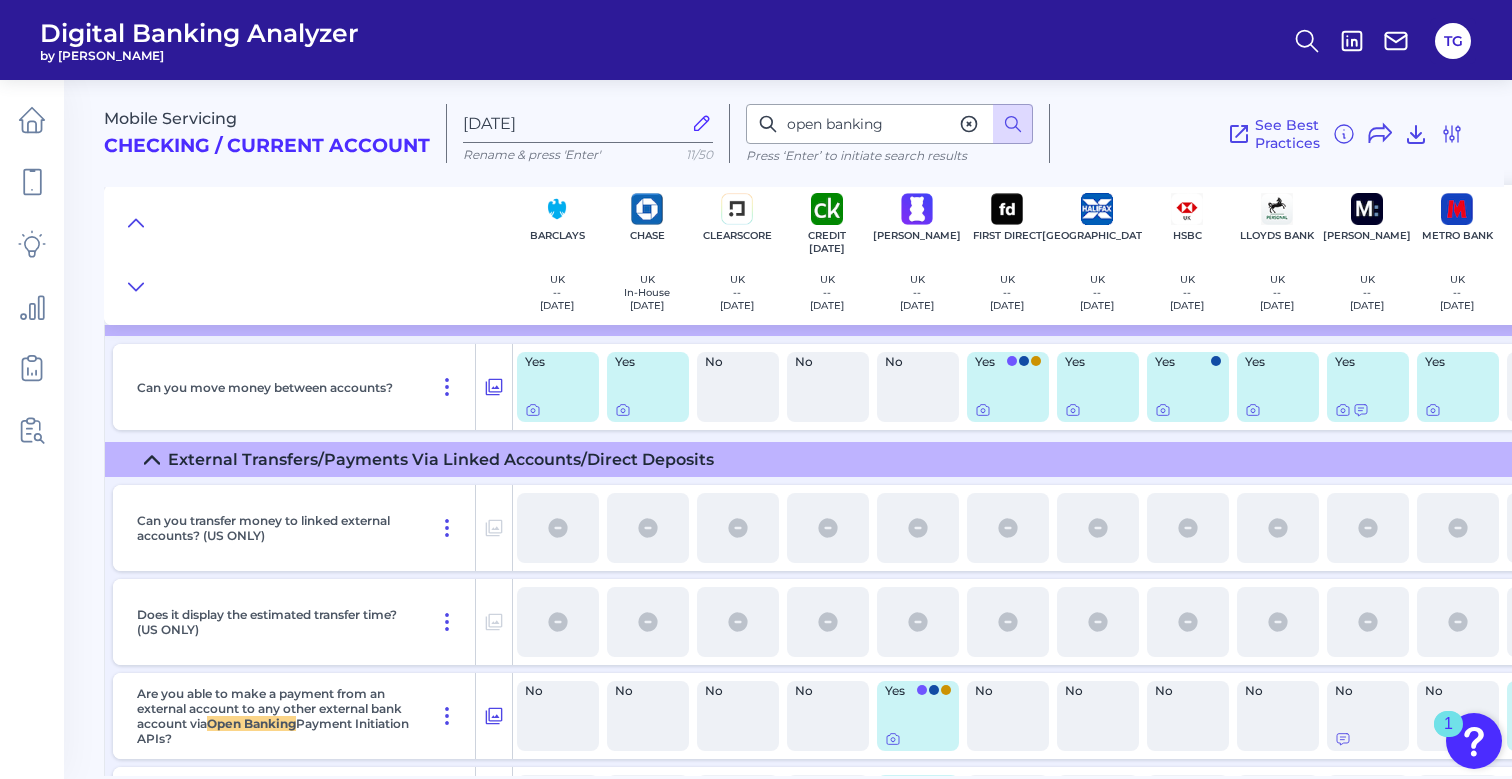 scroll, scrollTop: 11866, scrollLeft: 0, axis: vertical 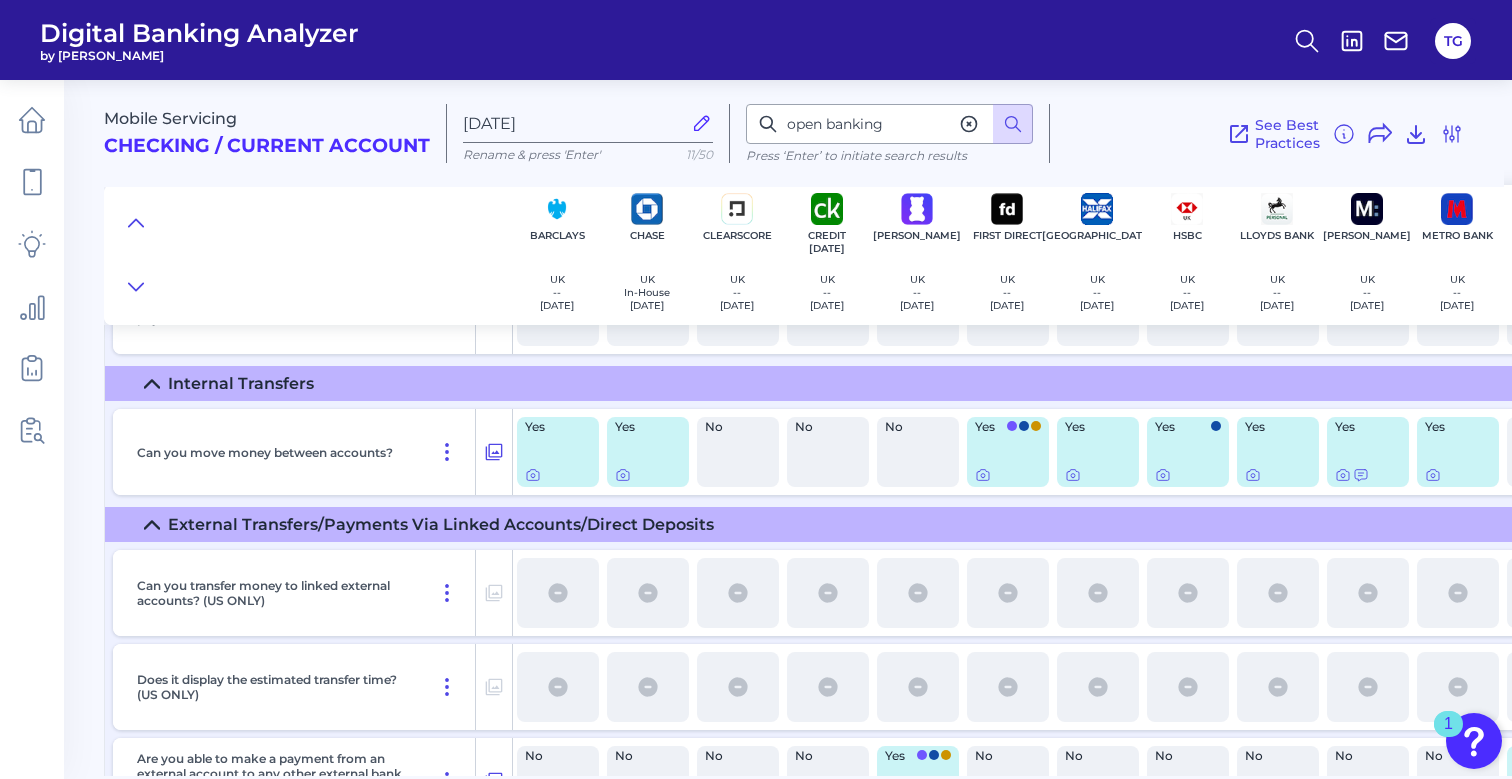 click on "External Transfers/Payments Via Linked Accounts/Direct Deposits" at bounding box center [441, 524] 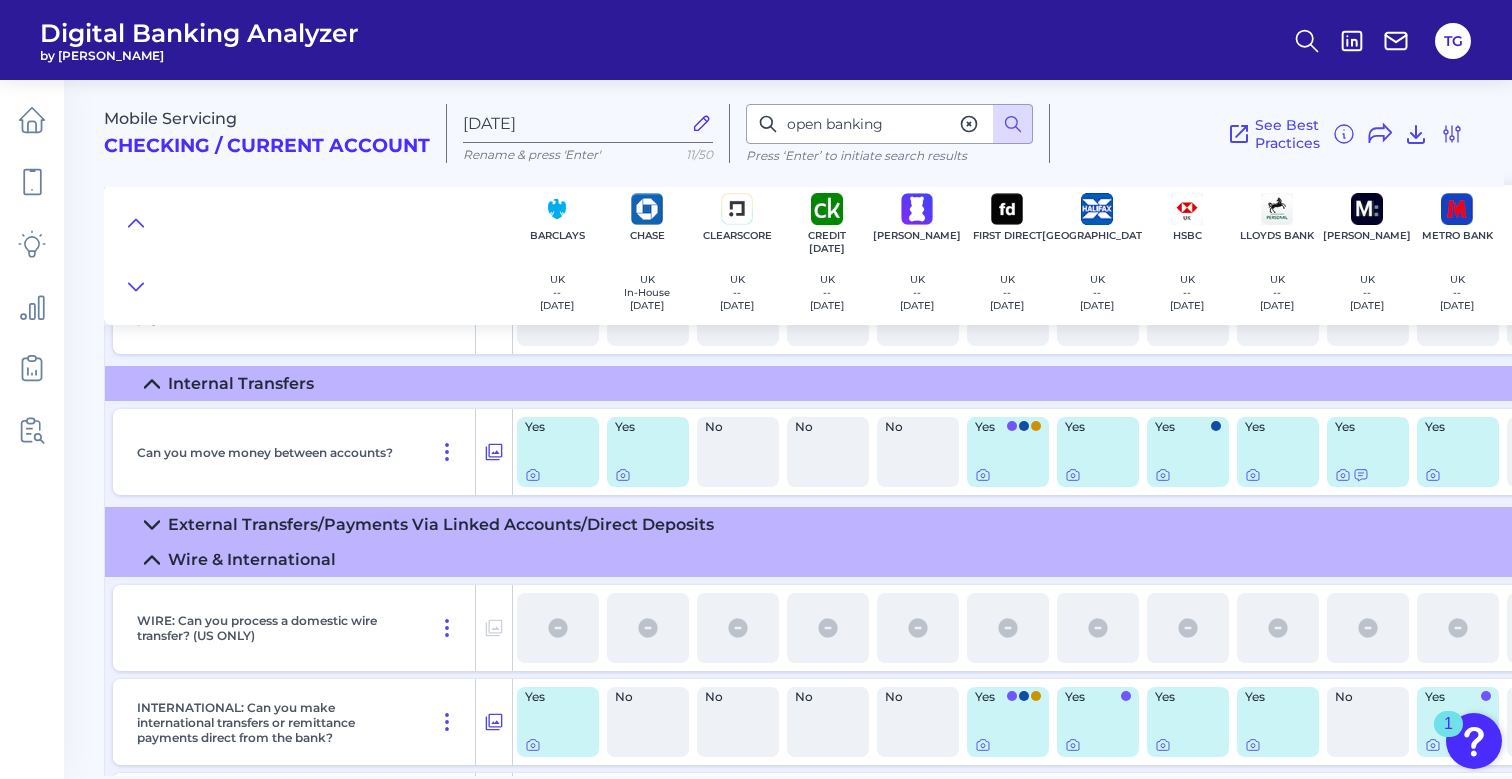 click on "Wire & International" at bounding box center (252, 559) 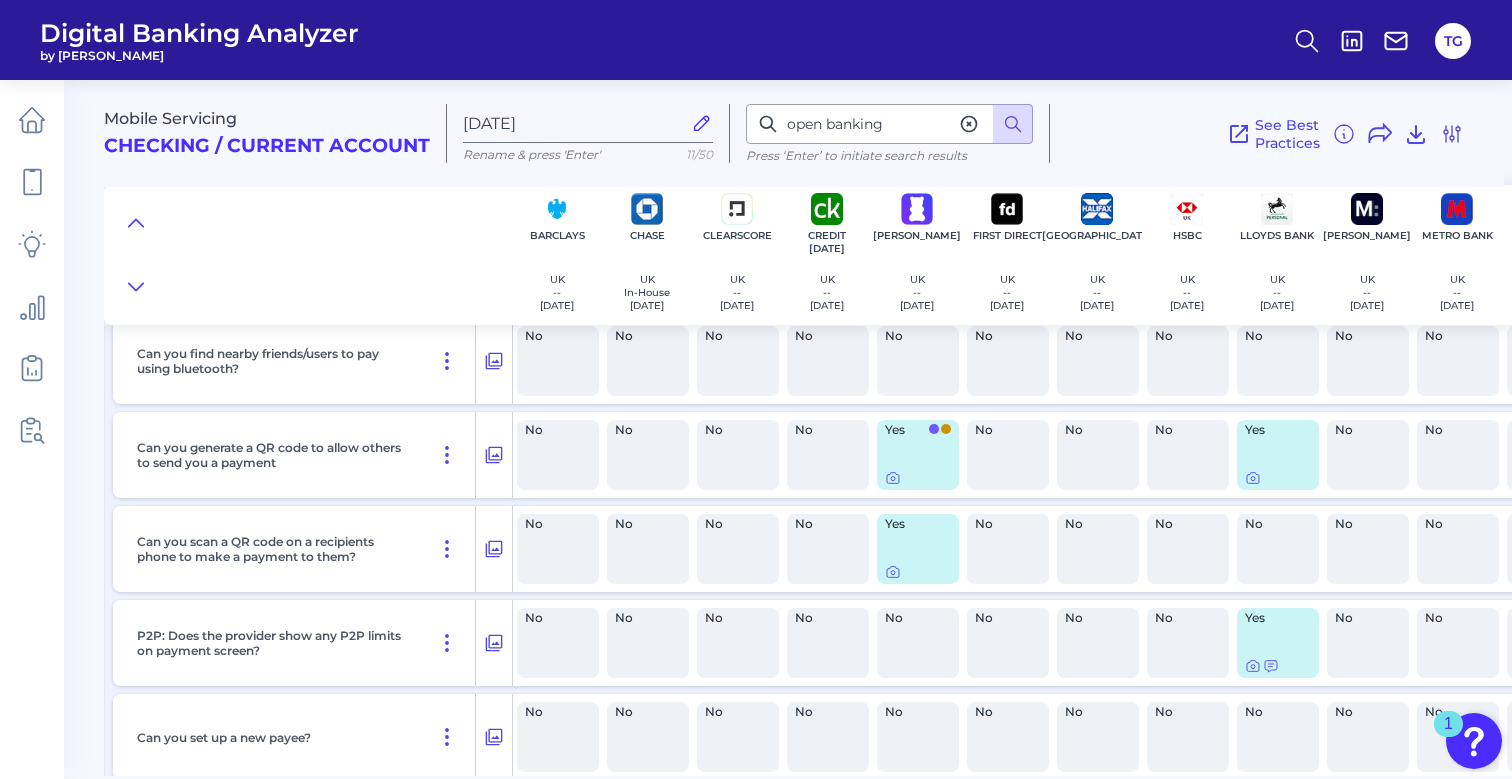 scroll, scrollTop: 10131, scrollLeft: 0, axis: vertical 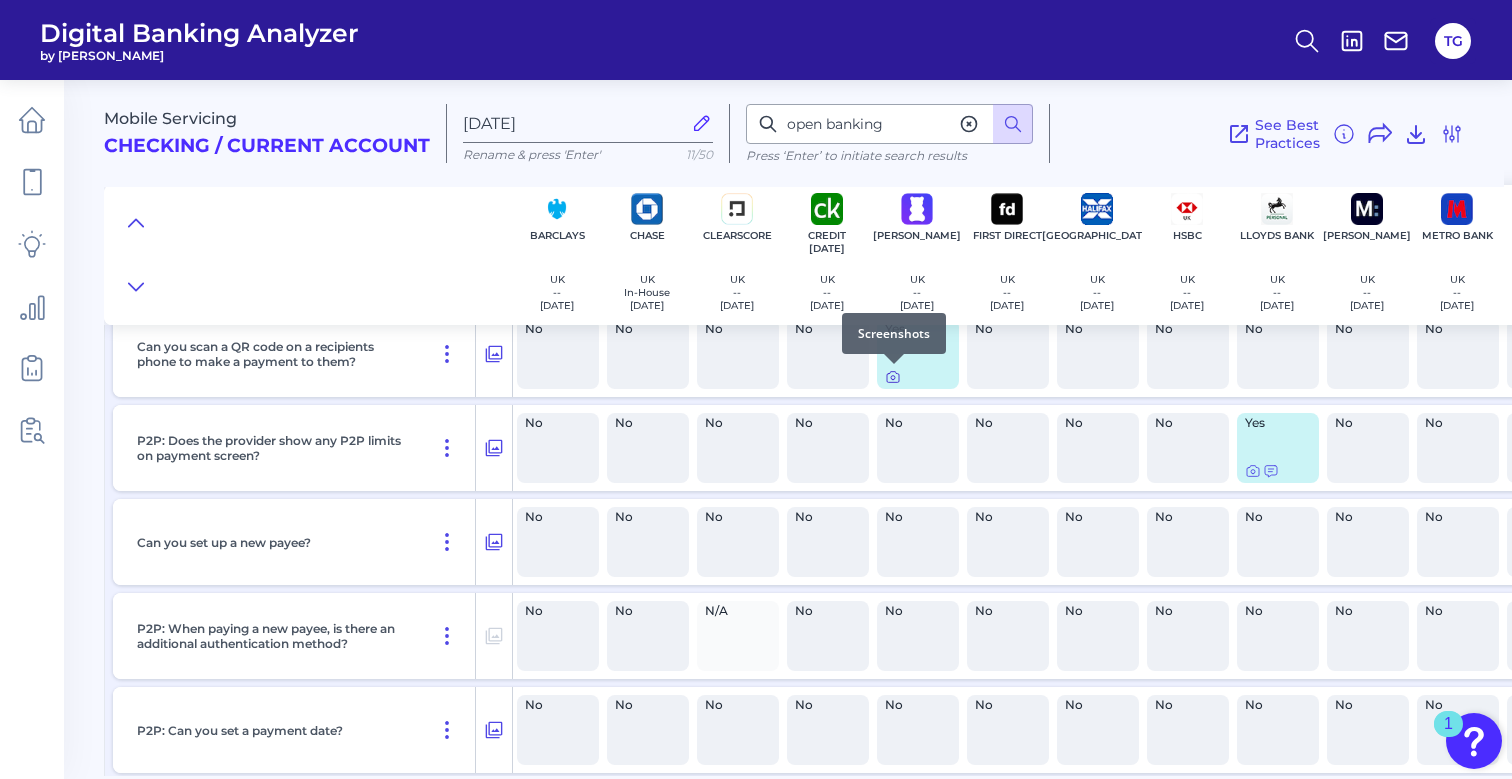 click 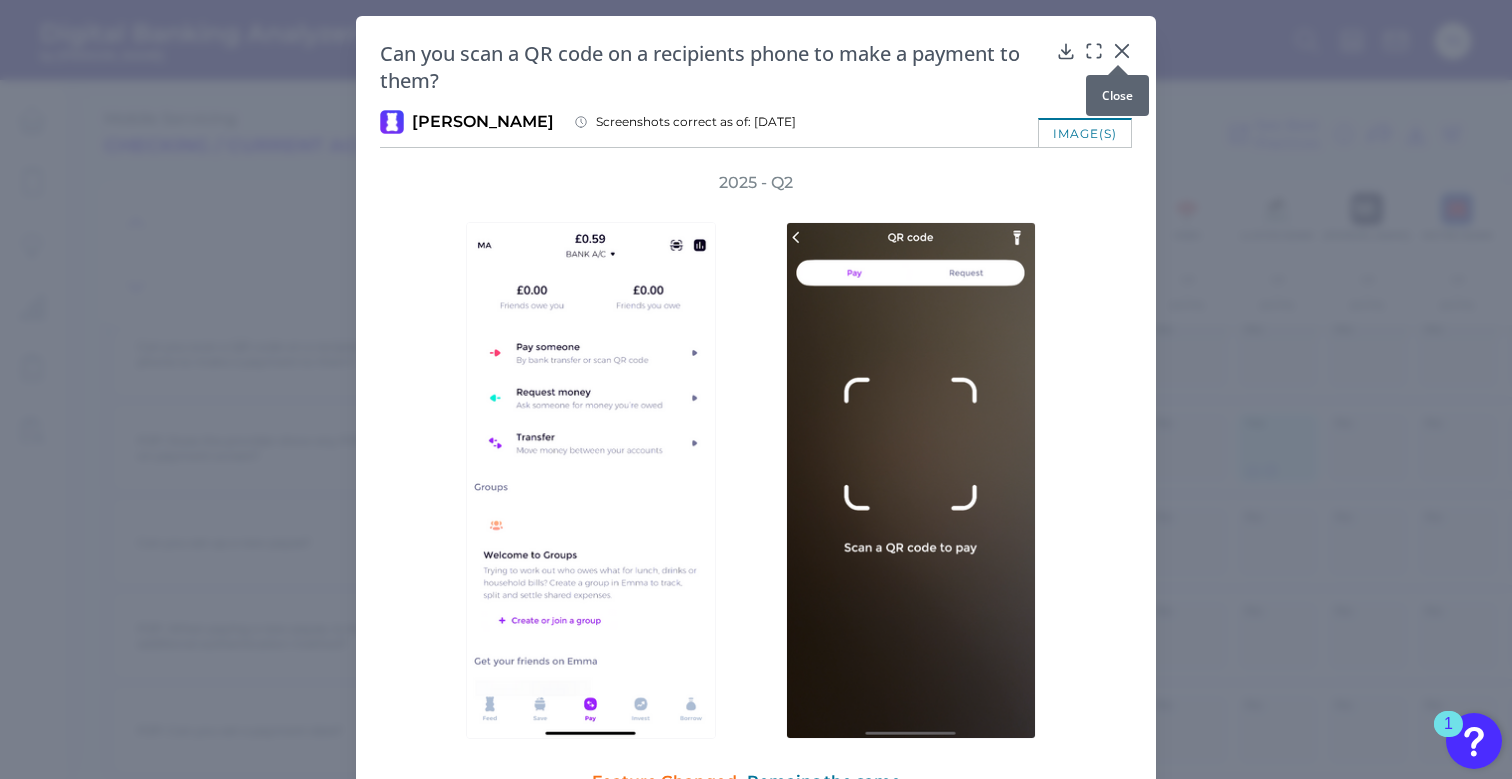 click 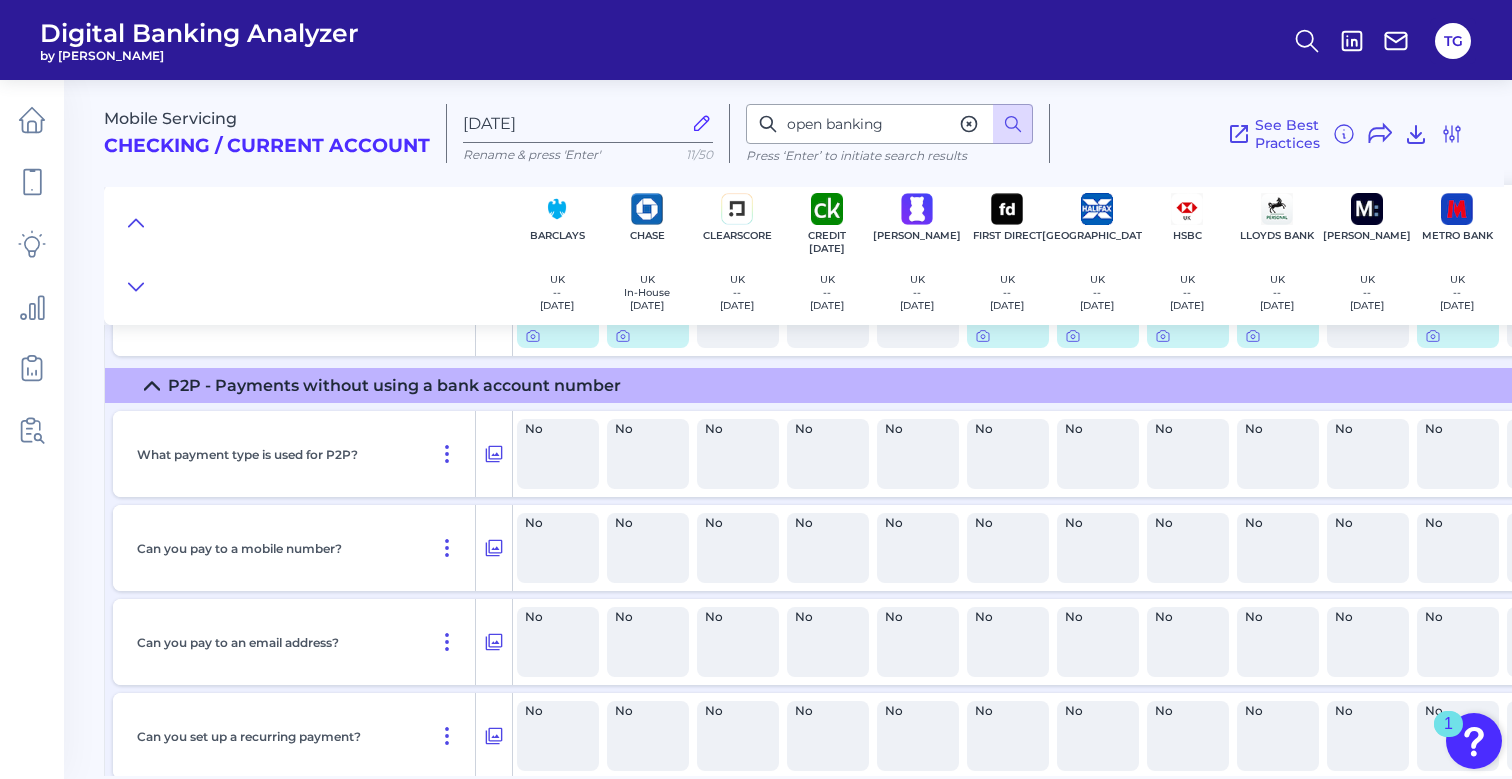scroll, scrollTop: 9006, scrollLeft: 0, axis: vertical 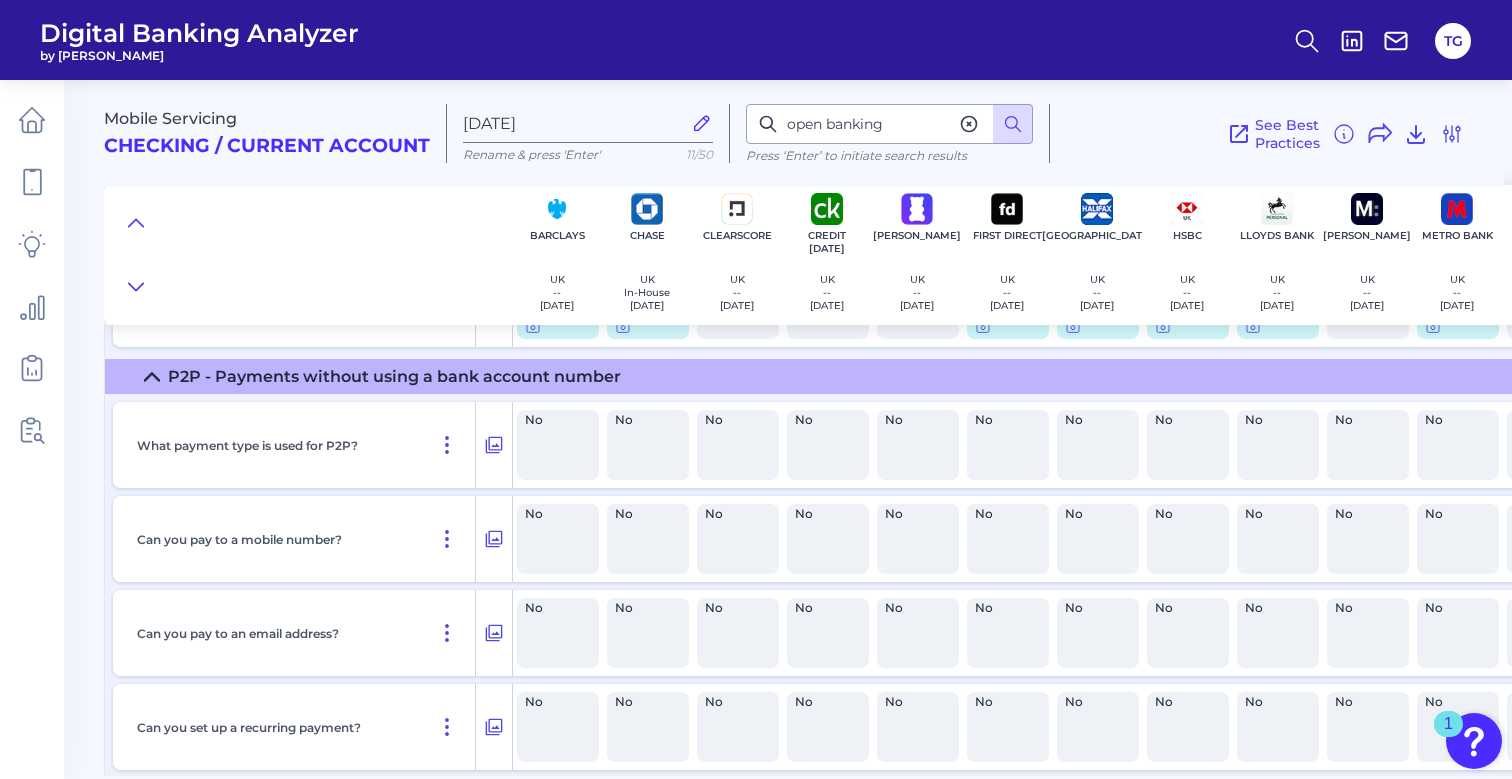 click on "P2P - Payments without using a bank account number" at bounding box center (394, 376) 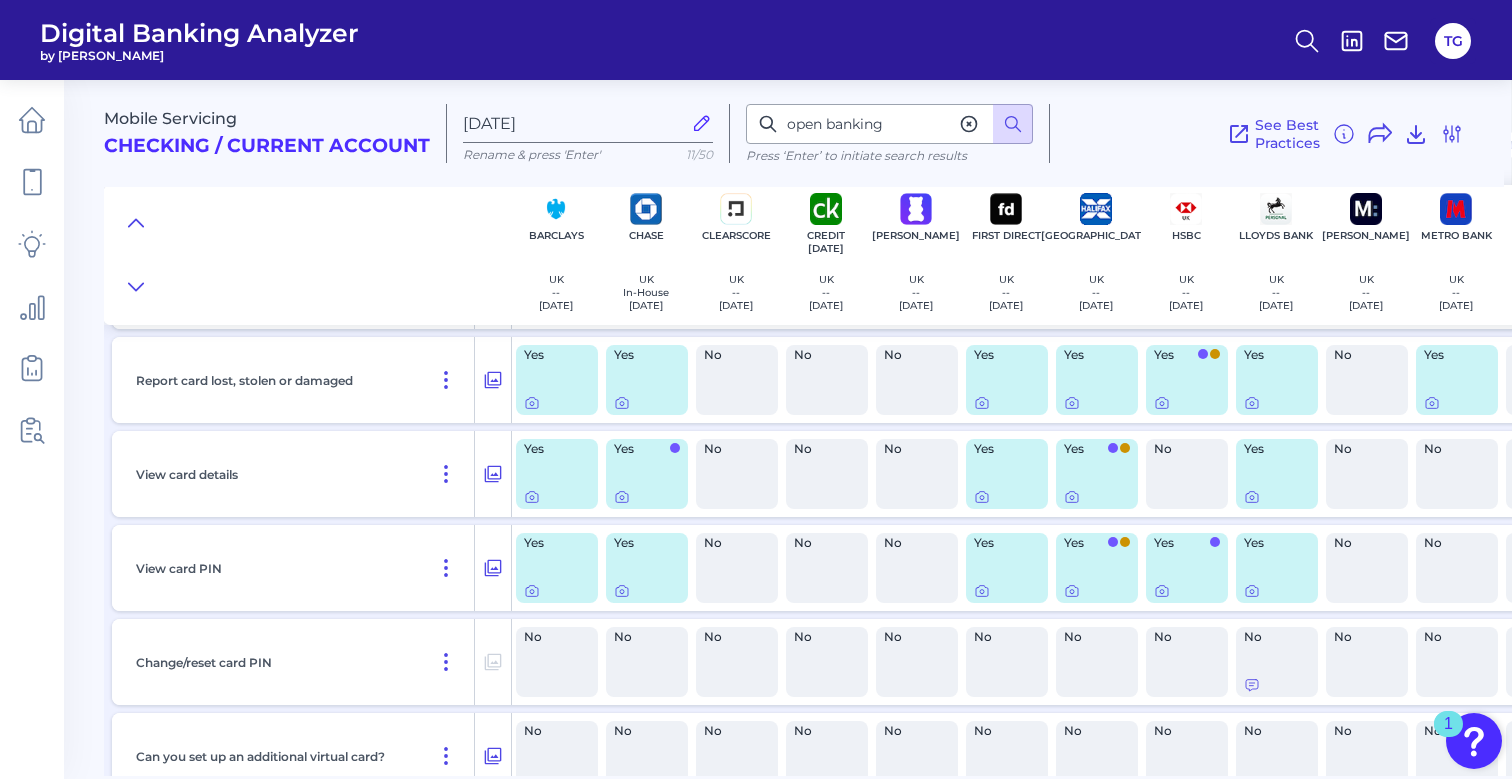 scroll, scrollTop: 10391, scrollLeft: 1, axis: both 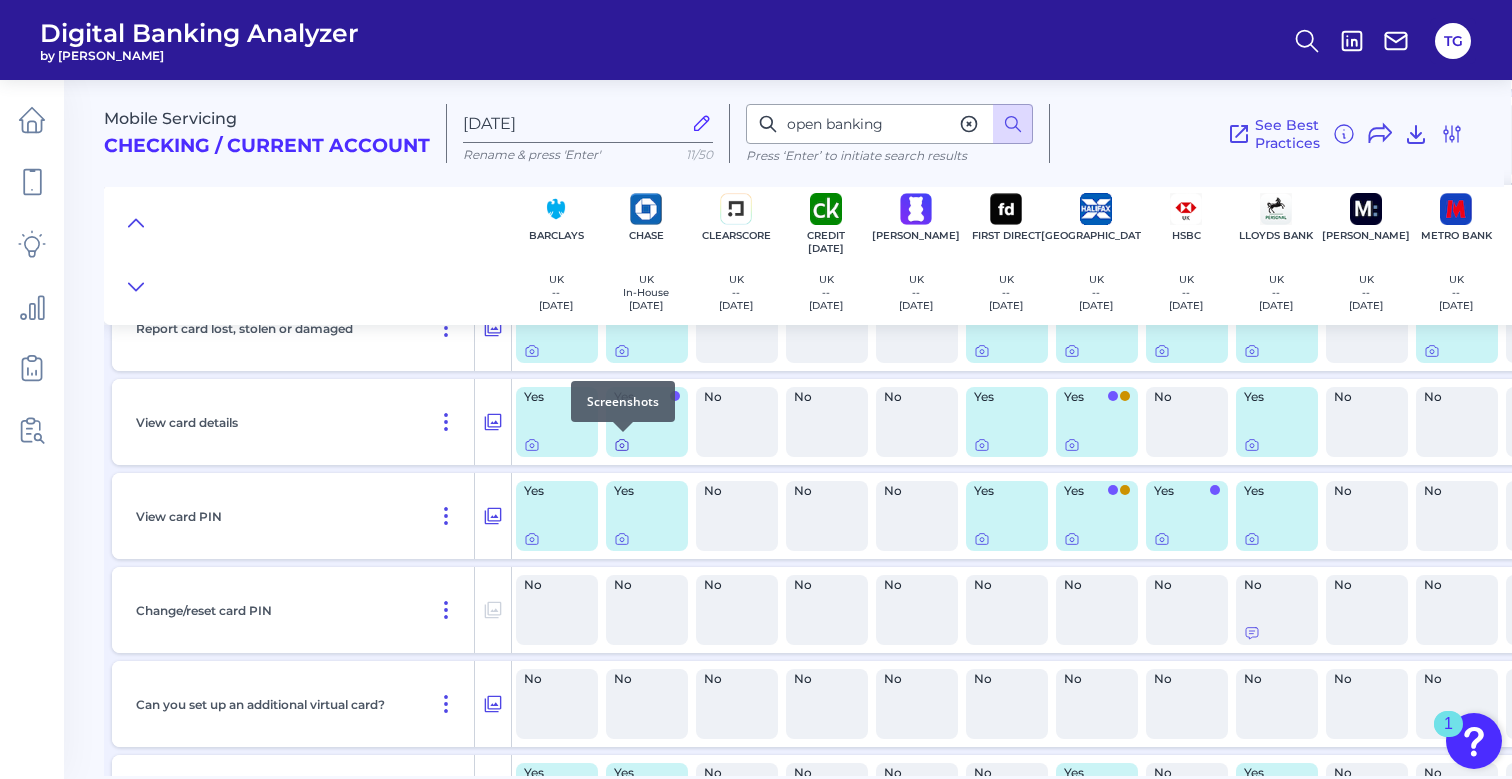 click 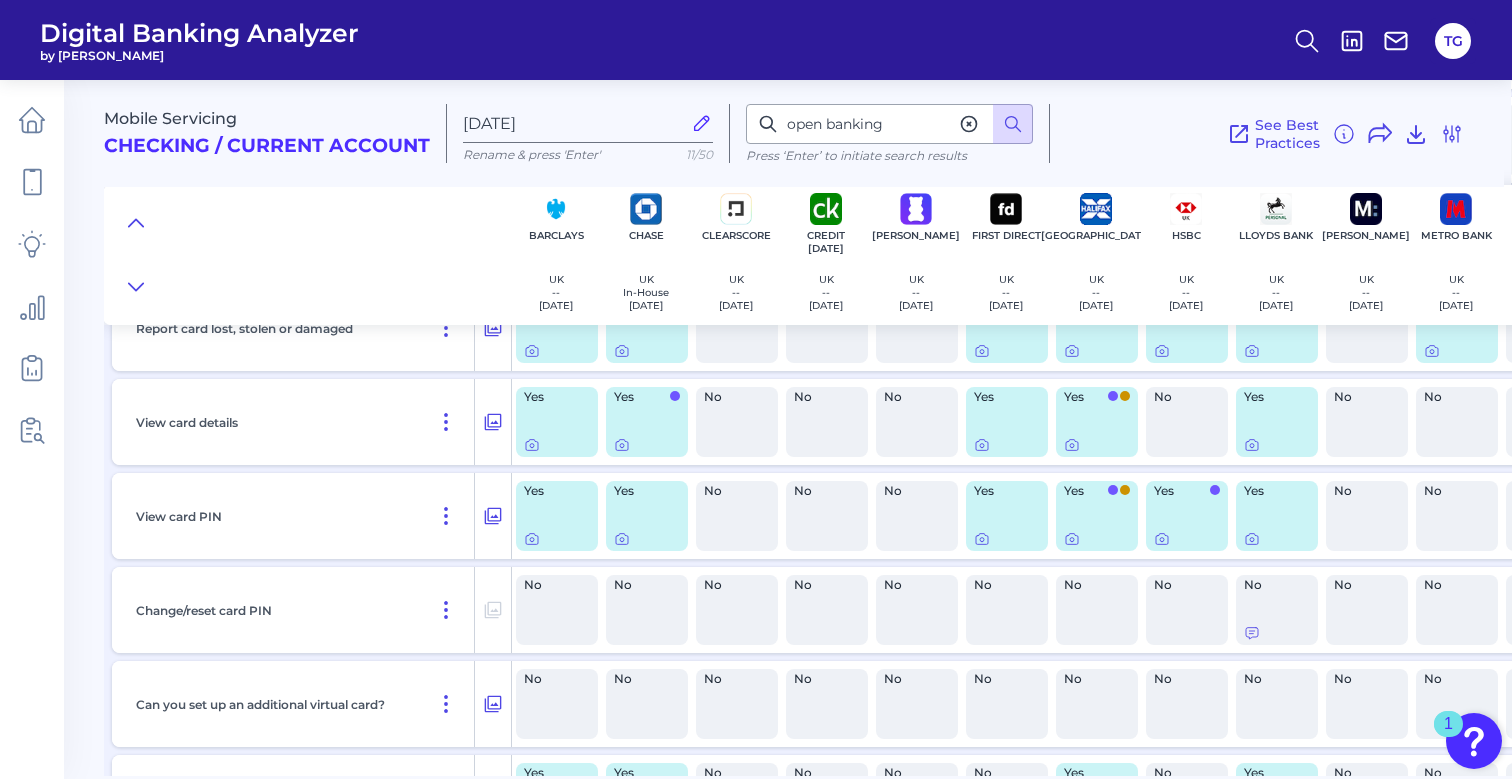 scroll, scrollTop: 10249, scrollLeft: 1, axis: both 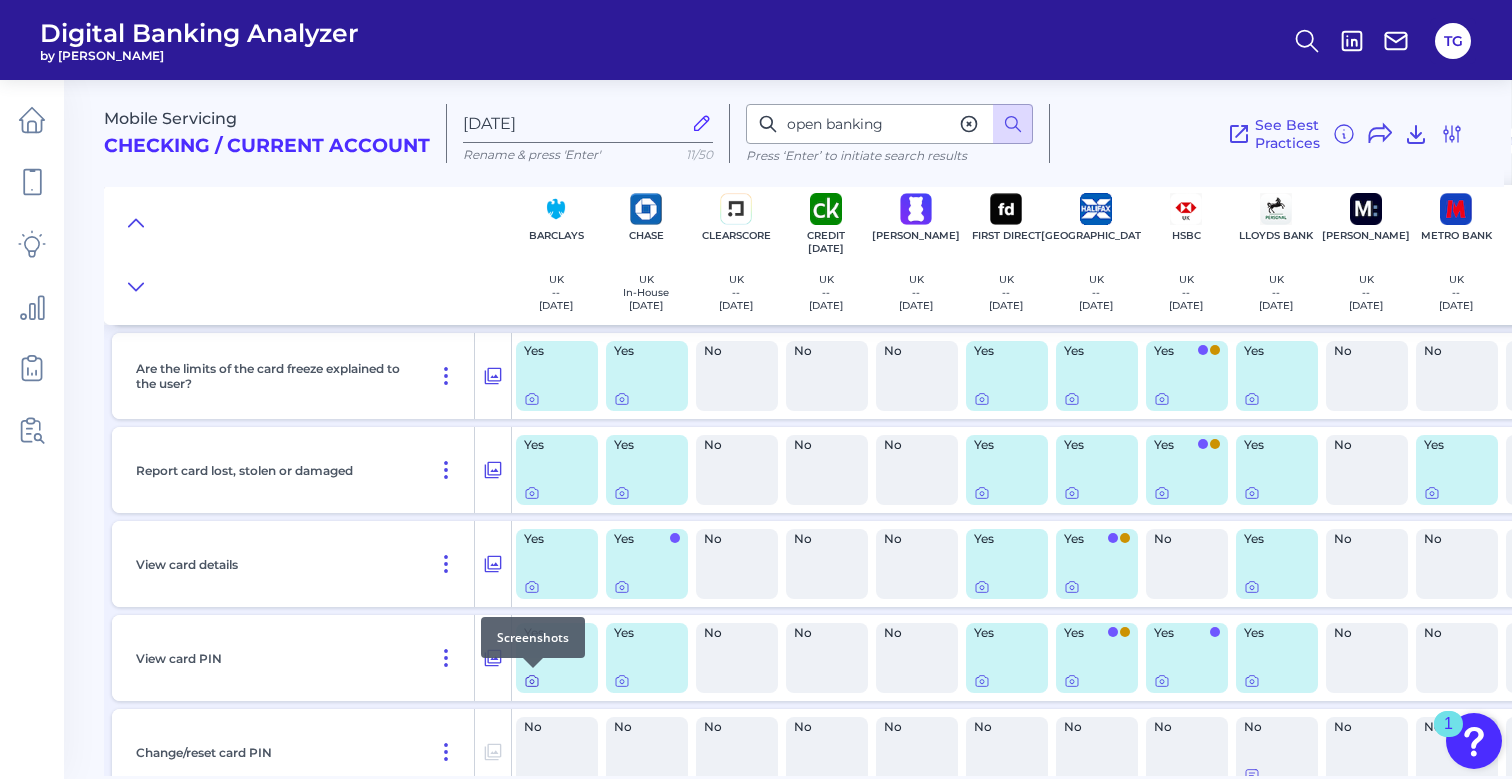 click 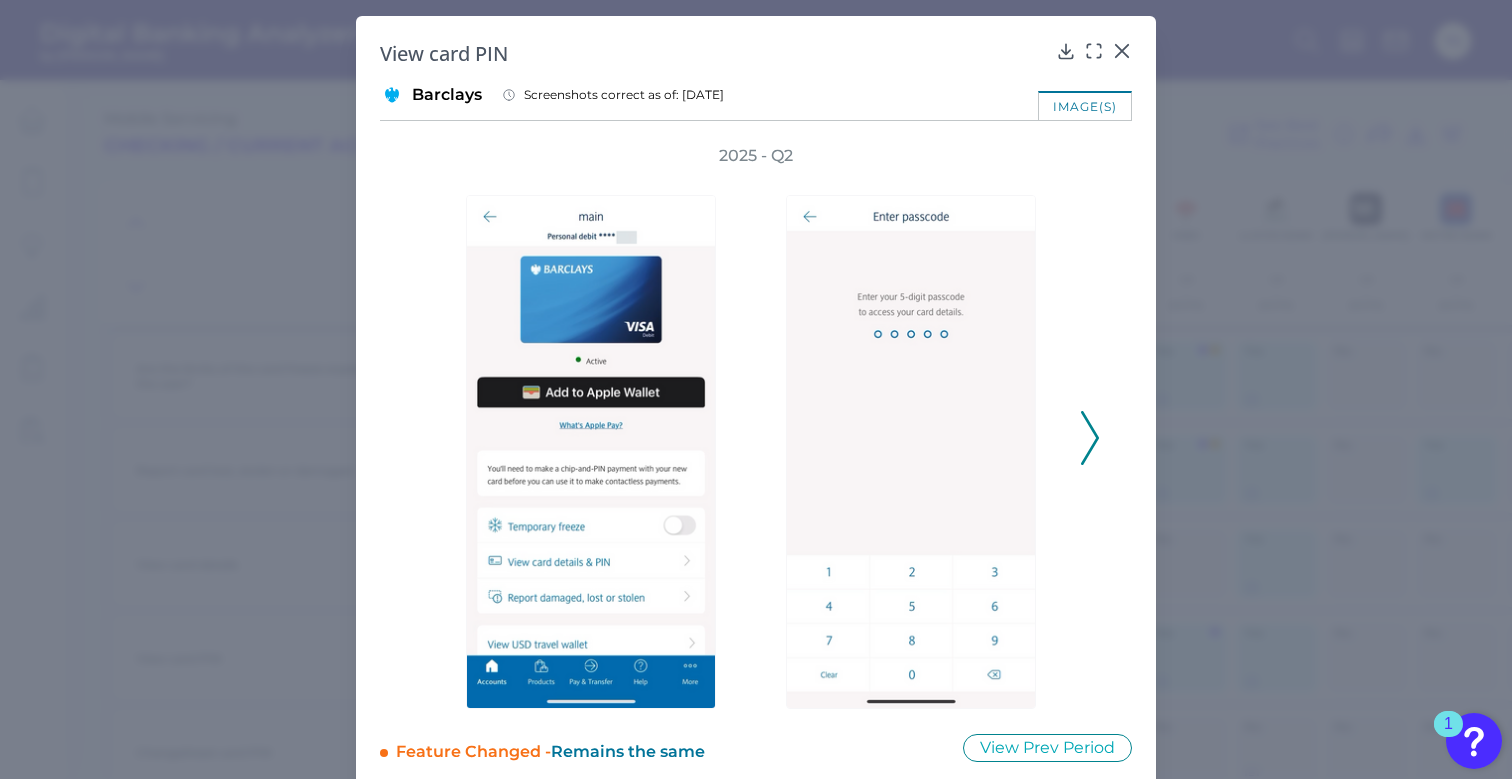 click 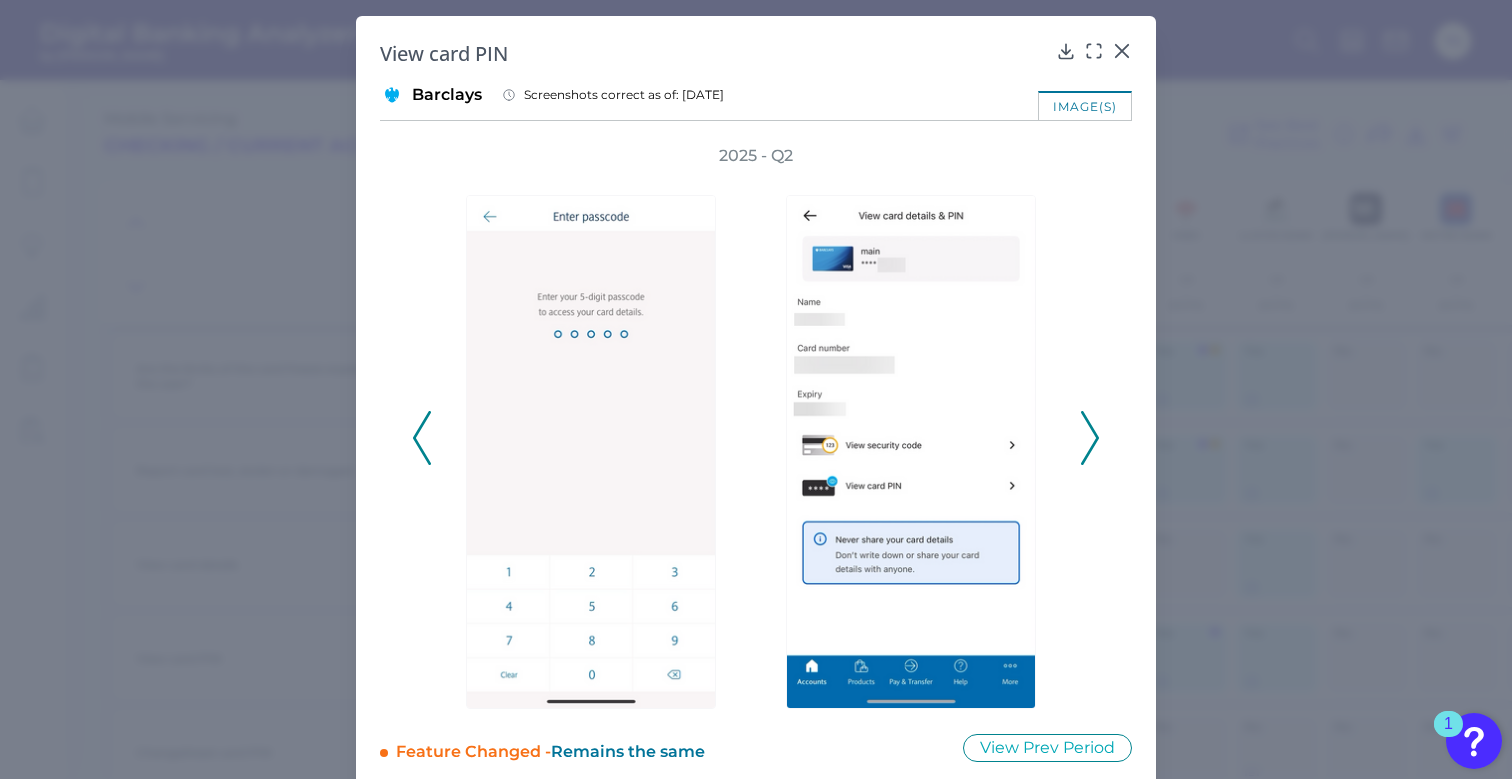 click 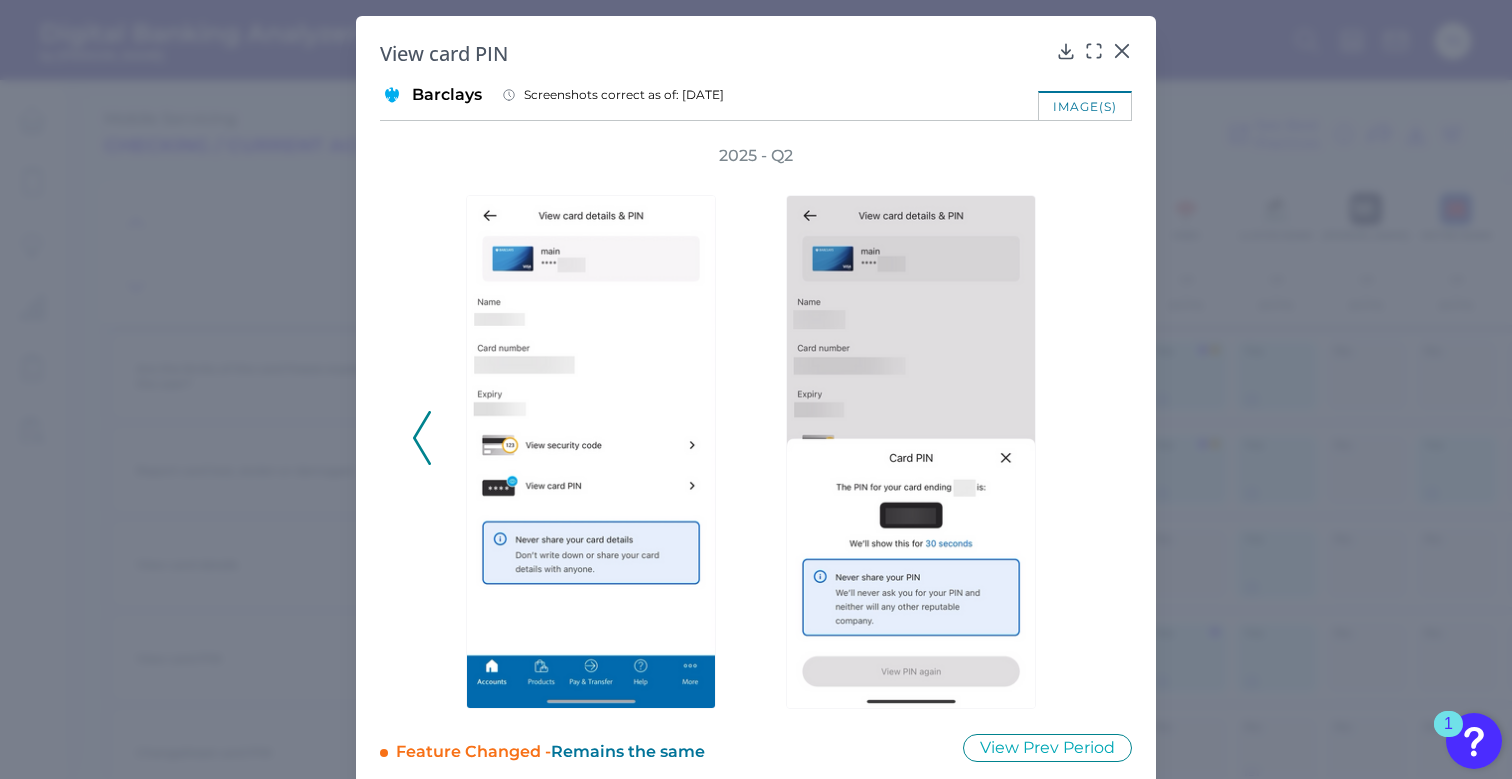 click on "2025 - Q2" at bounding box center (756, 427) 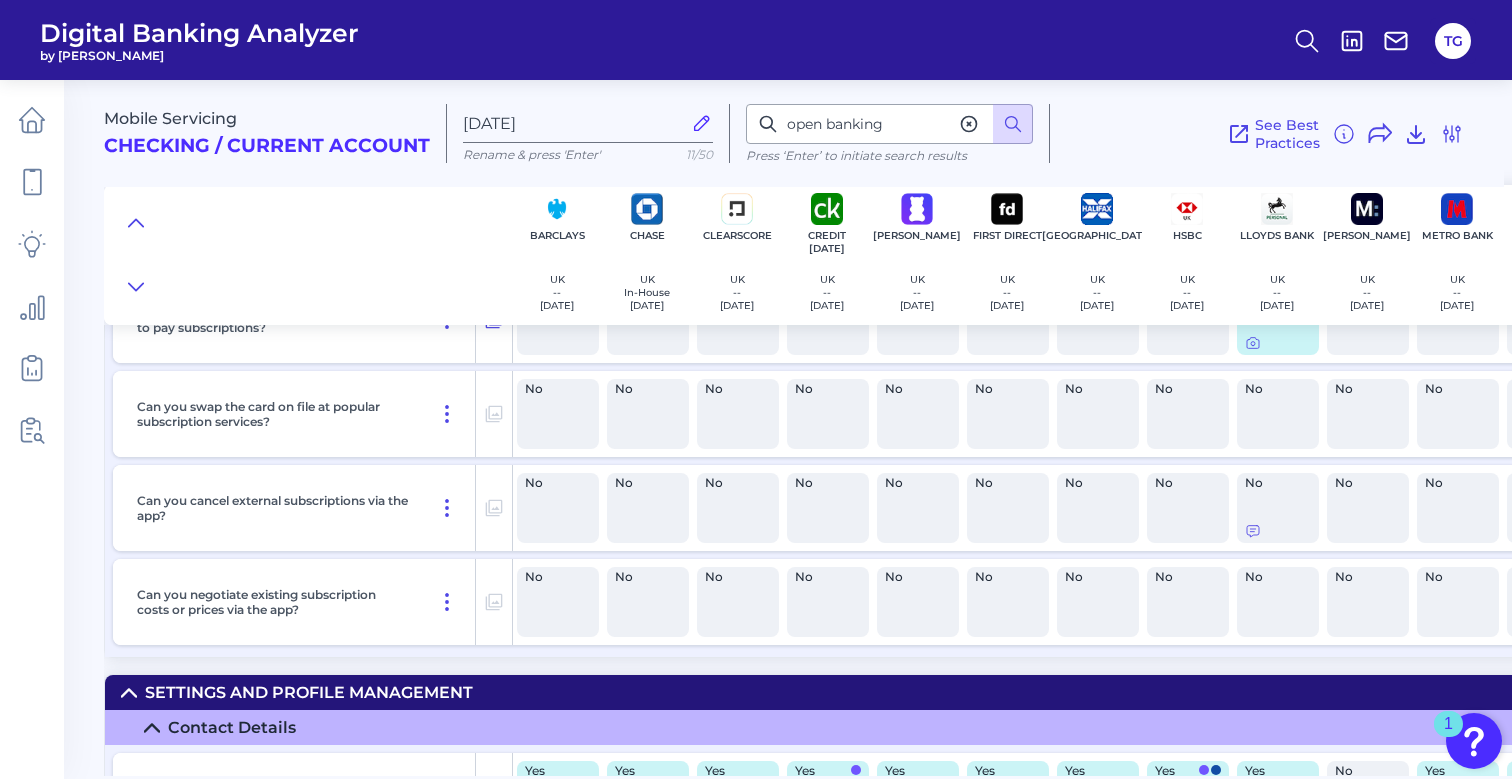 scroll, scrollTop: 11825, scrollLeft: 0, axis: vertical 